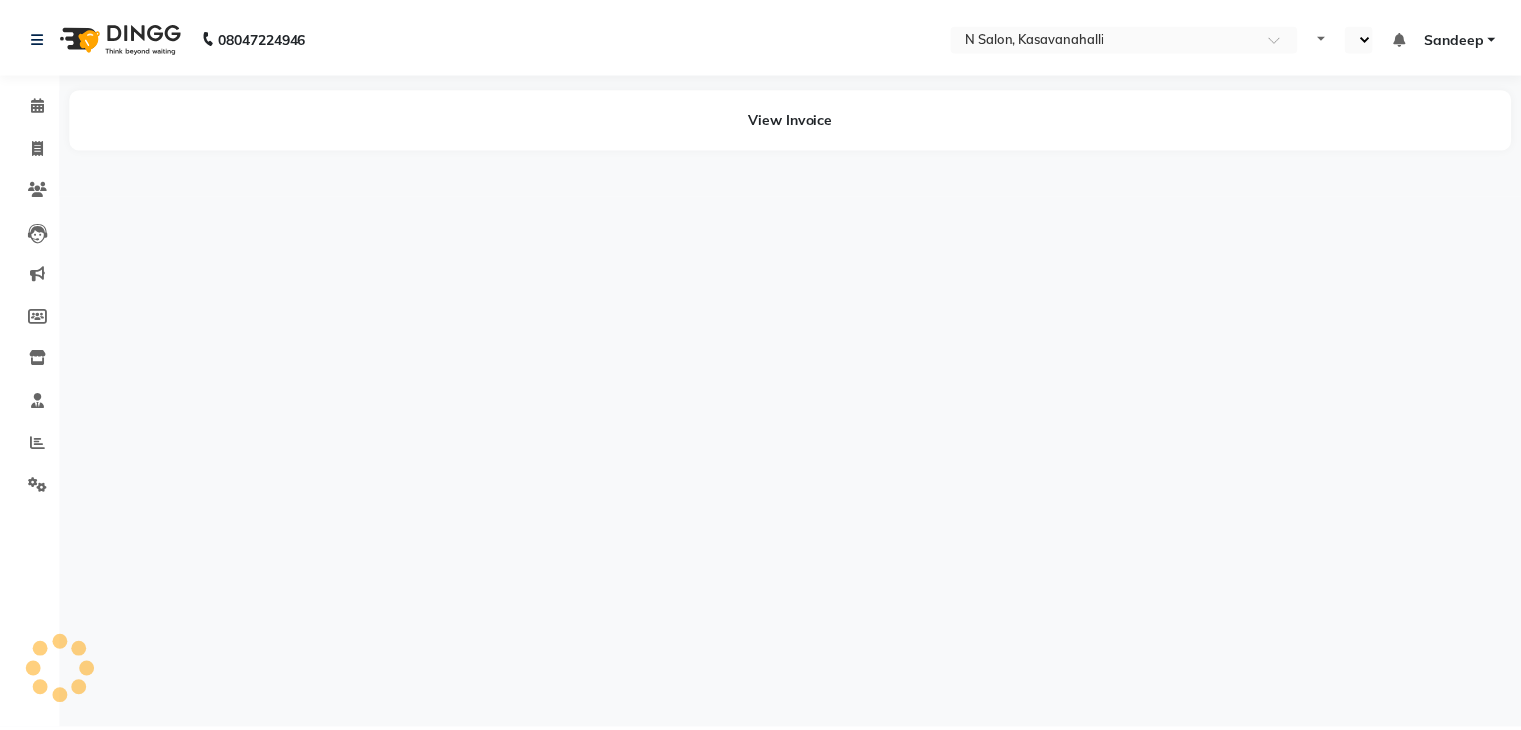 scroll, scrollTop: 0, scrollLeft: 0, axis: both 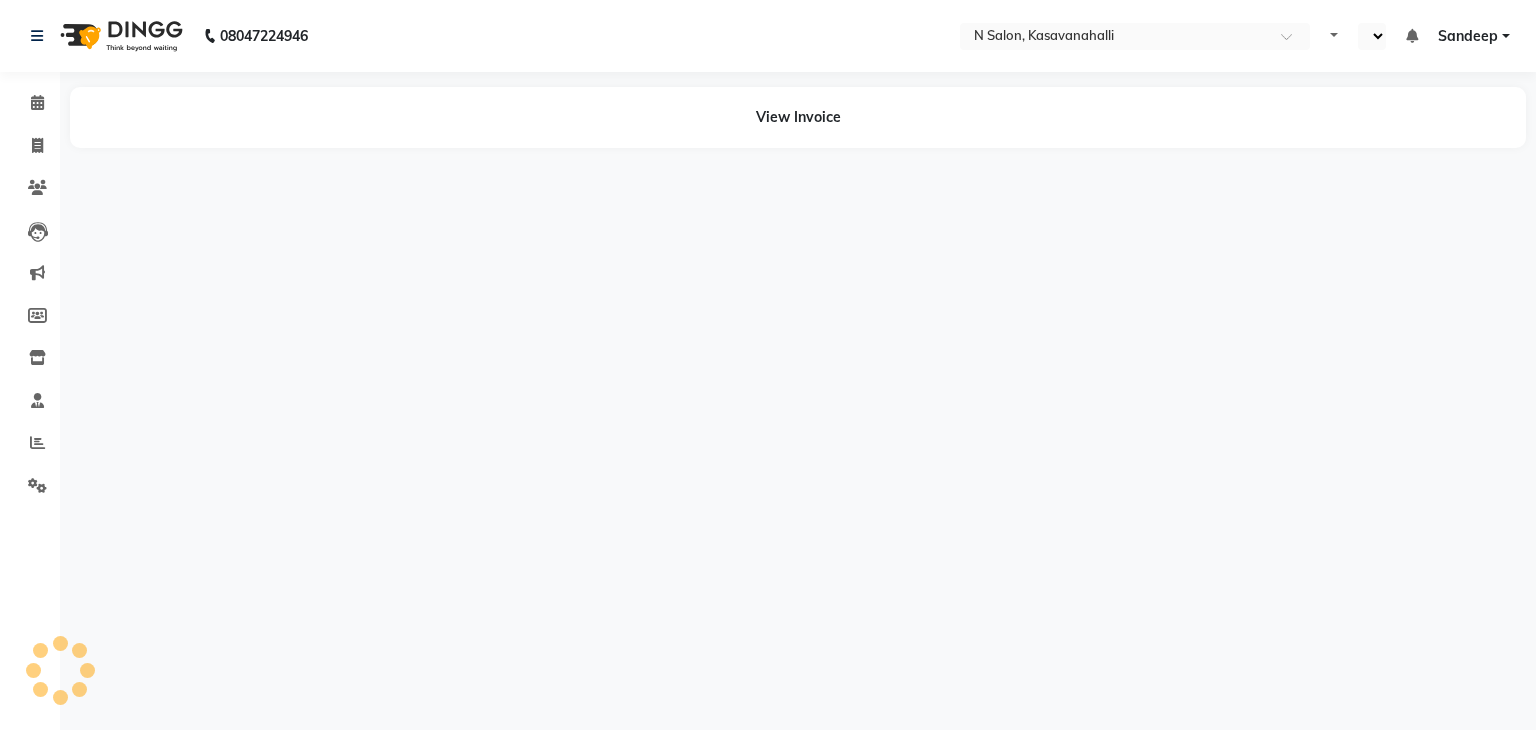 select on "en" 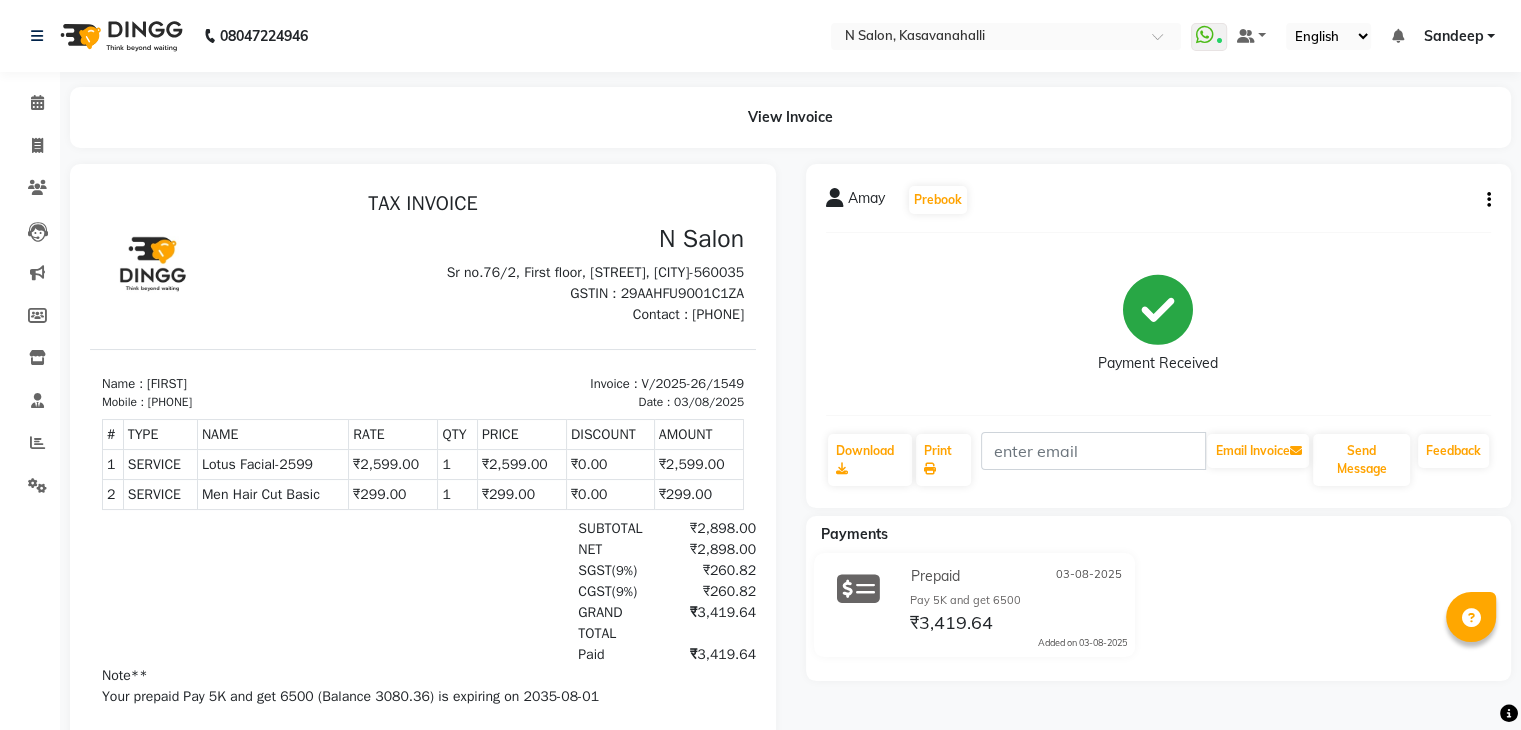 scroll, scrollTop: 0, scrollLeft: 0, axis: both 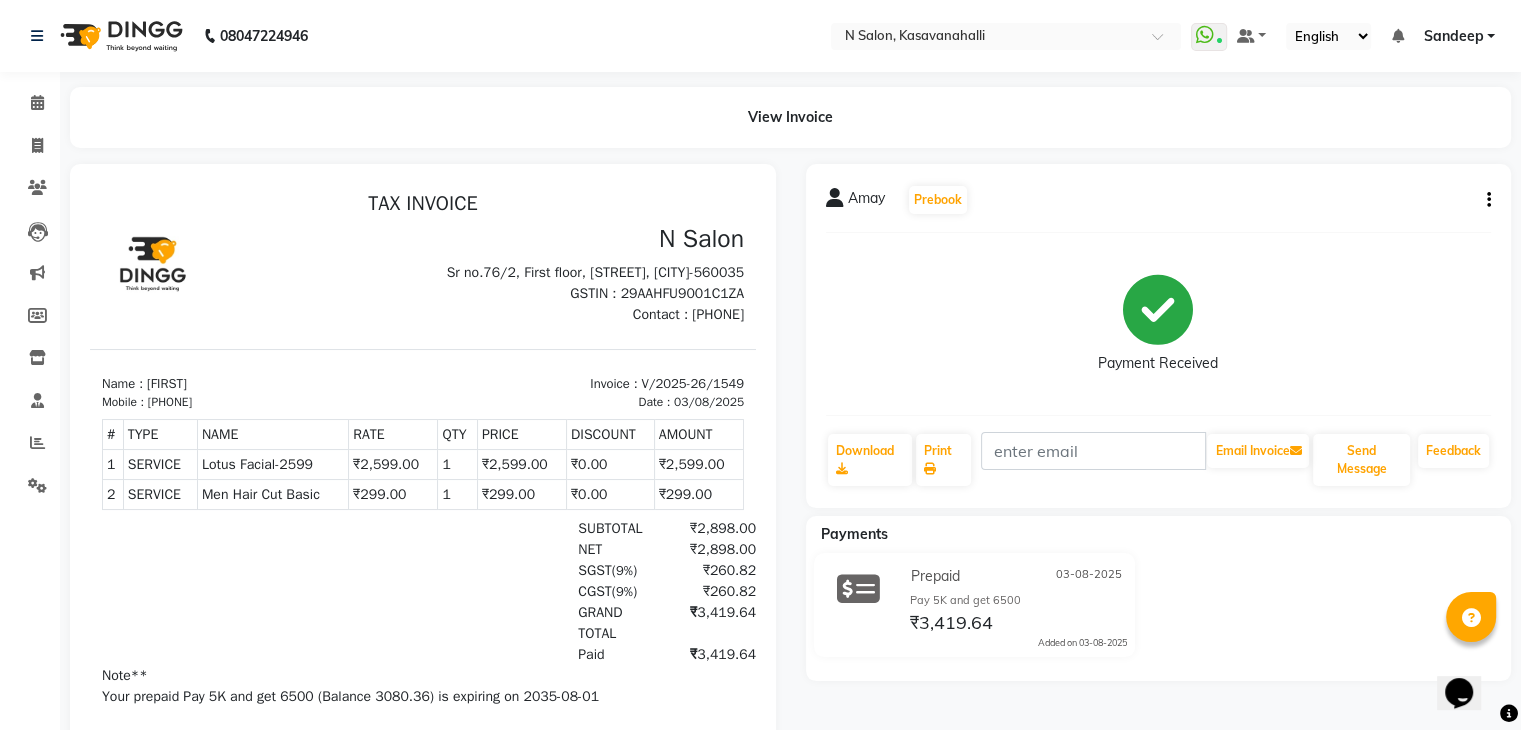 click on "[PHONE]" at bounding box center [170, 402] 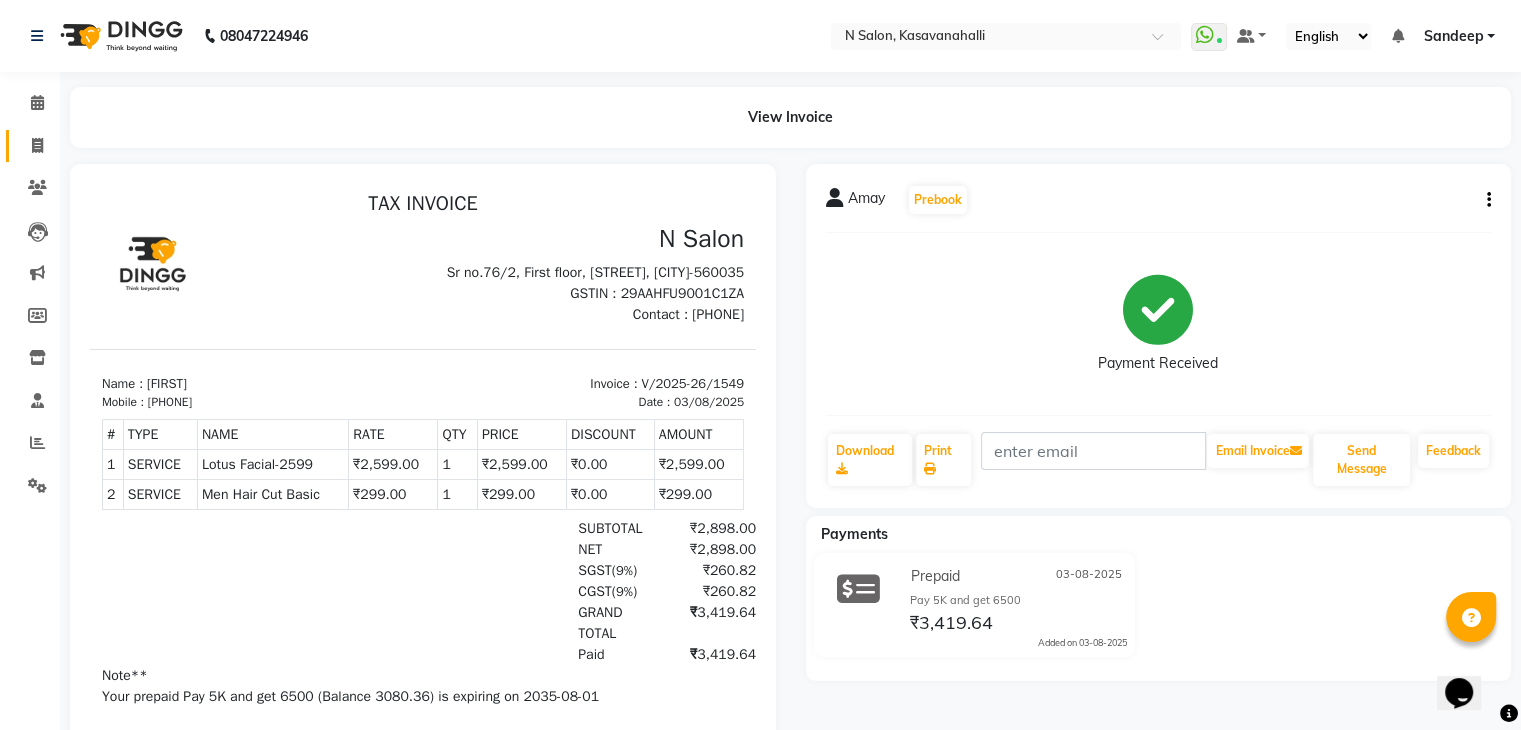 click on "Invoice" 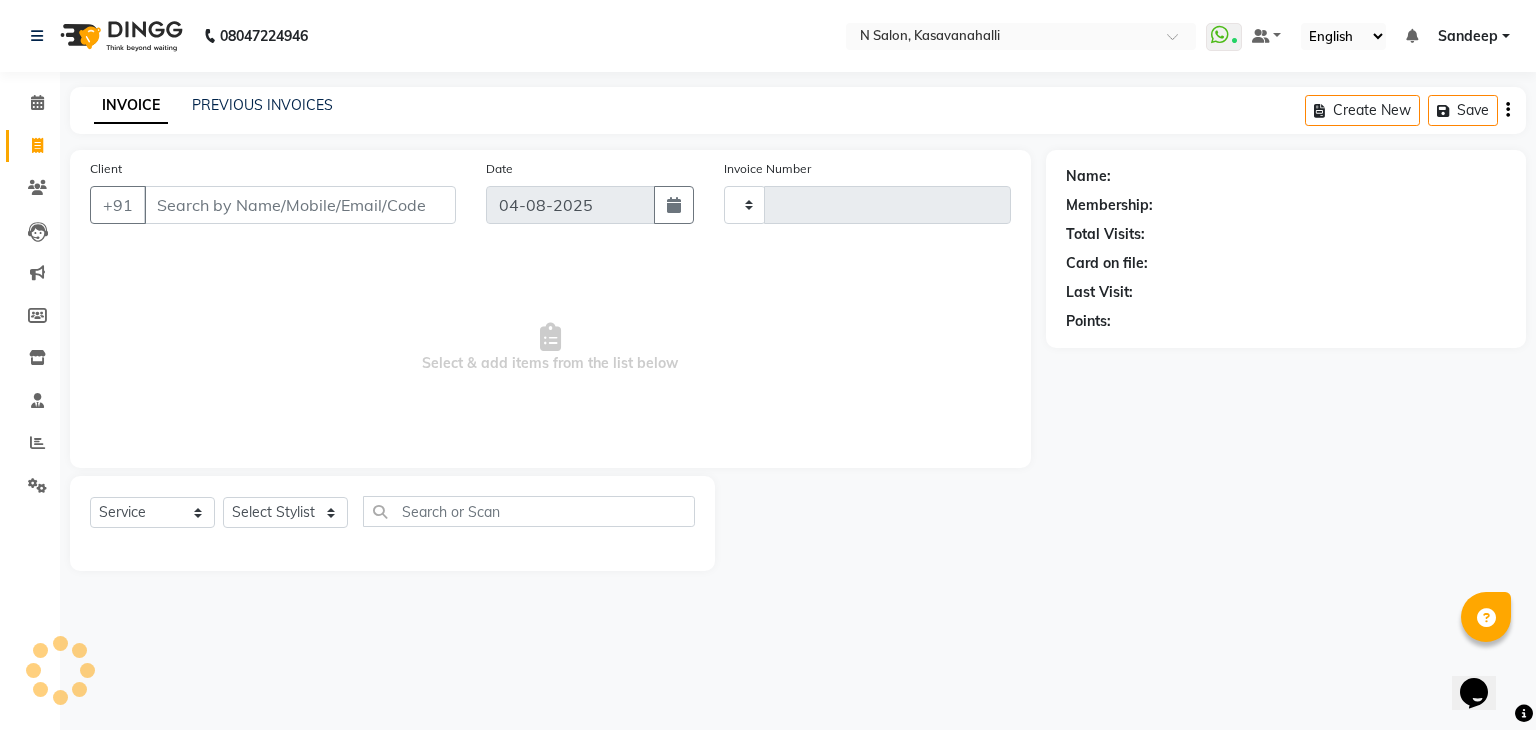 type on "1552" 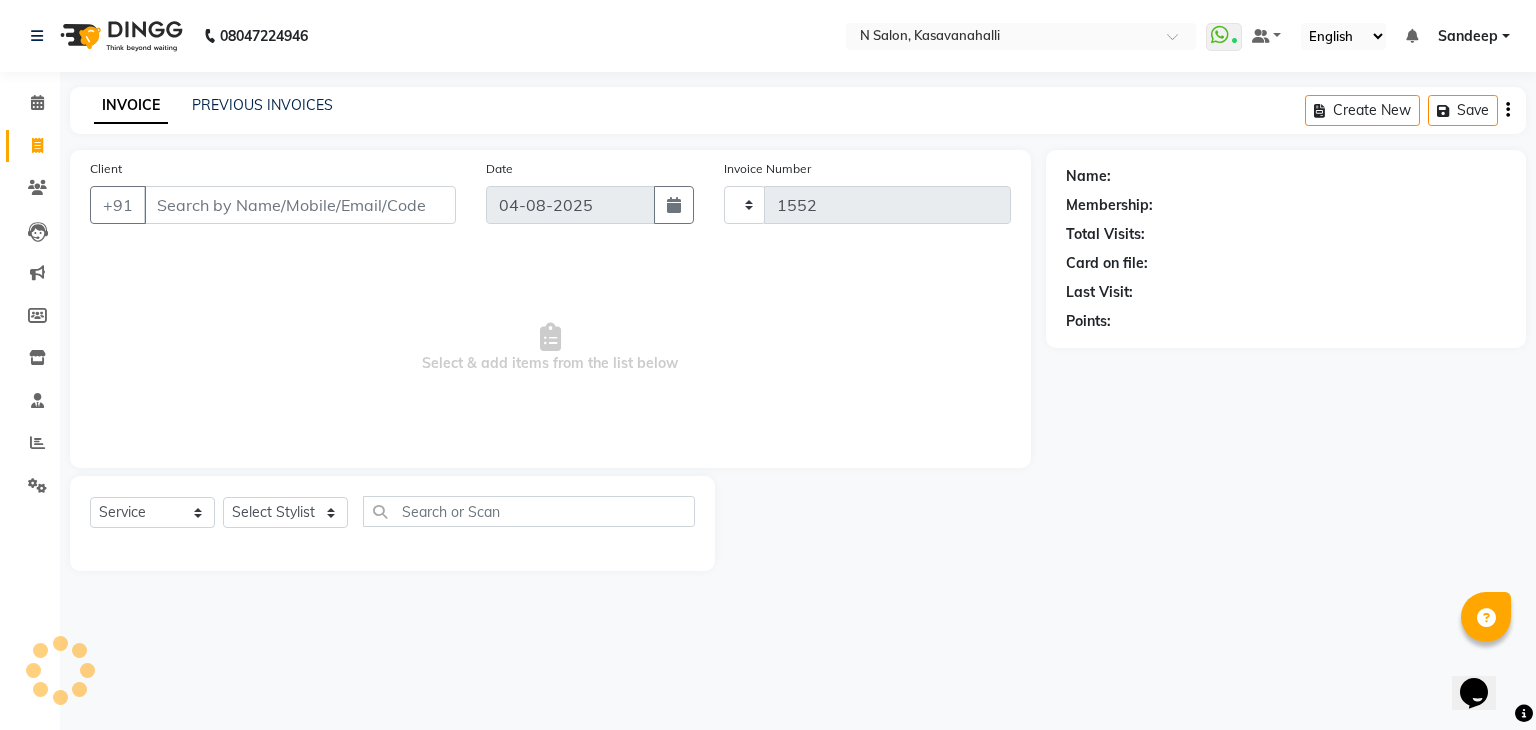 select on "7111" 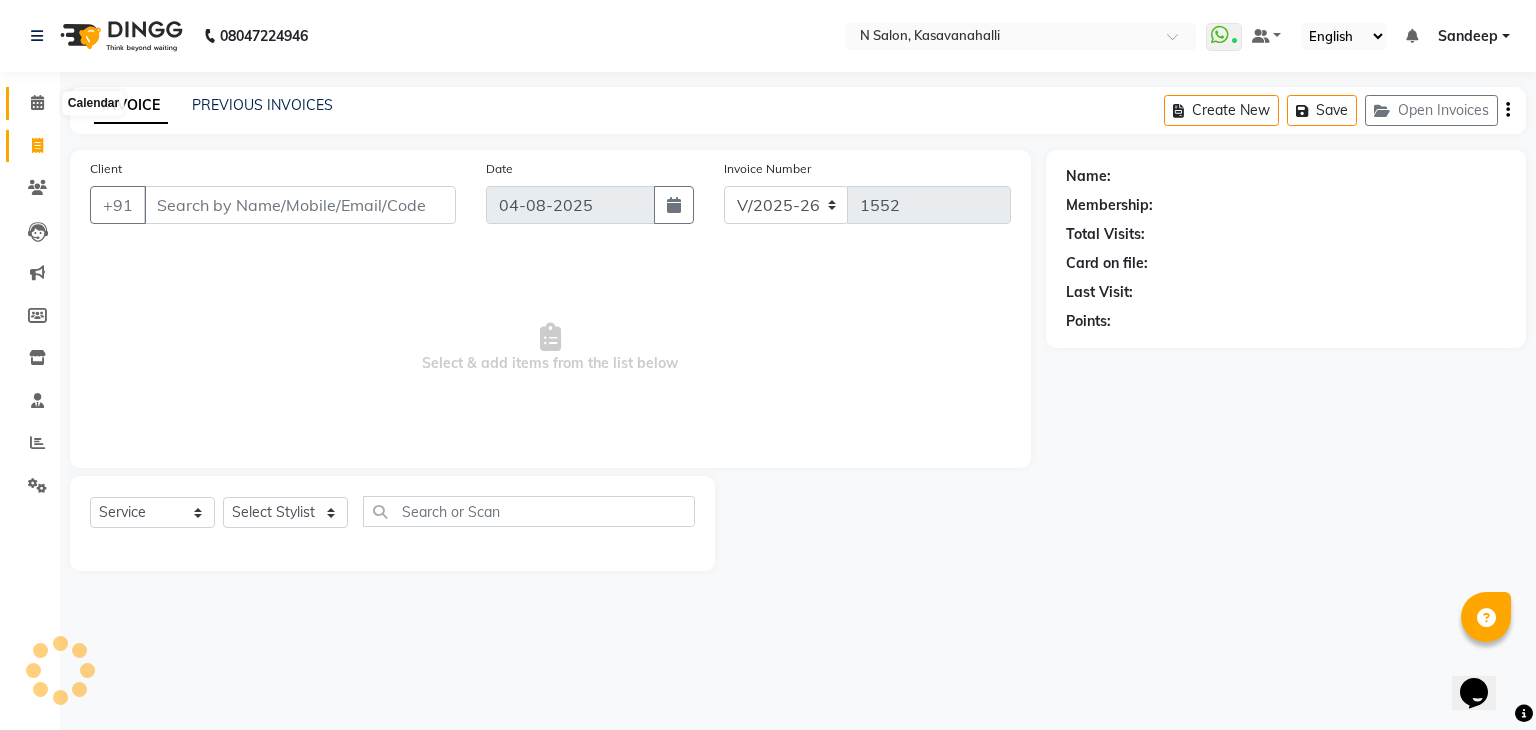 drag, startPoint x: 240, startPoint y: 202, endPoint x: 26, endPoint y: 101, distance: 236.63686 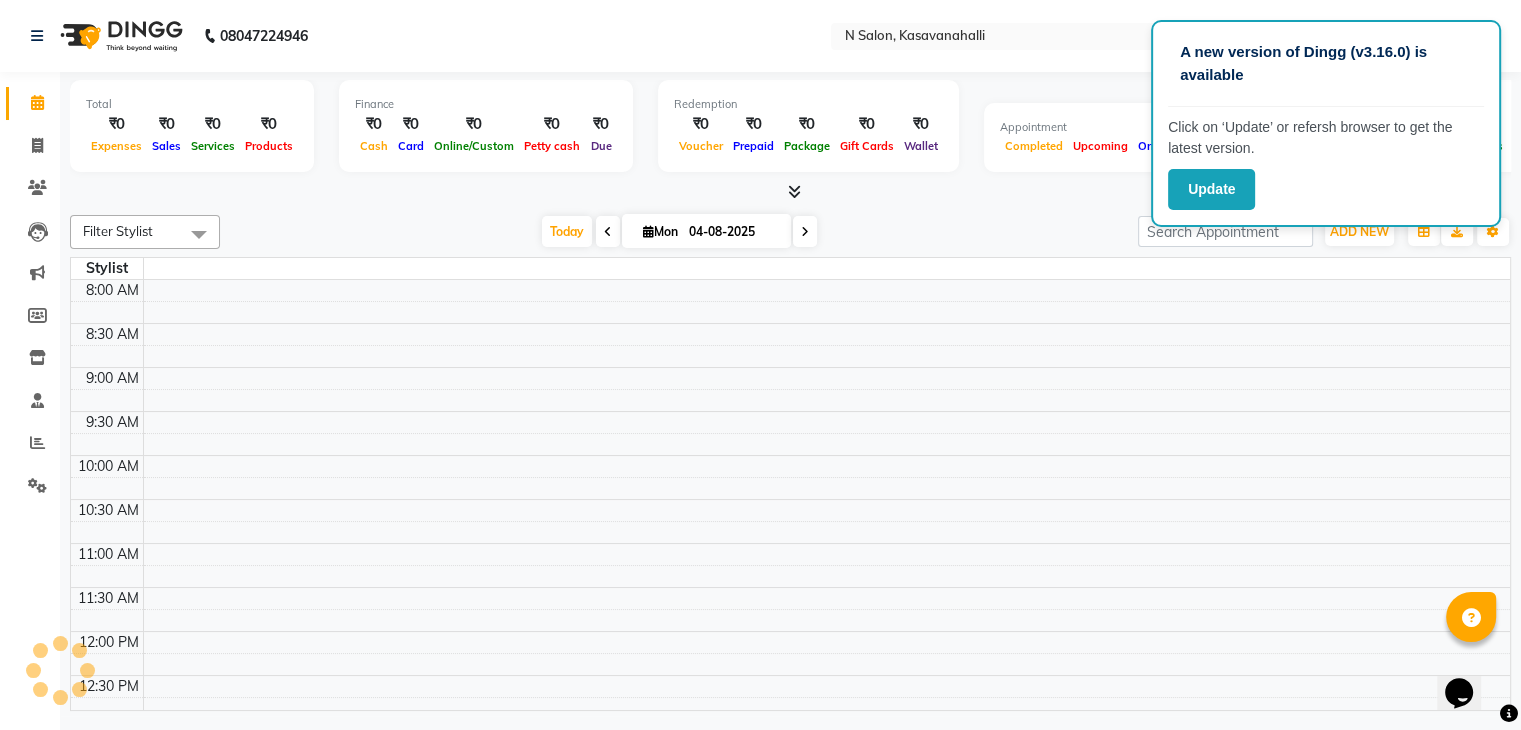 scroll, scrollTop: 436, scrollLeft: 0, axis: vertical 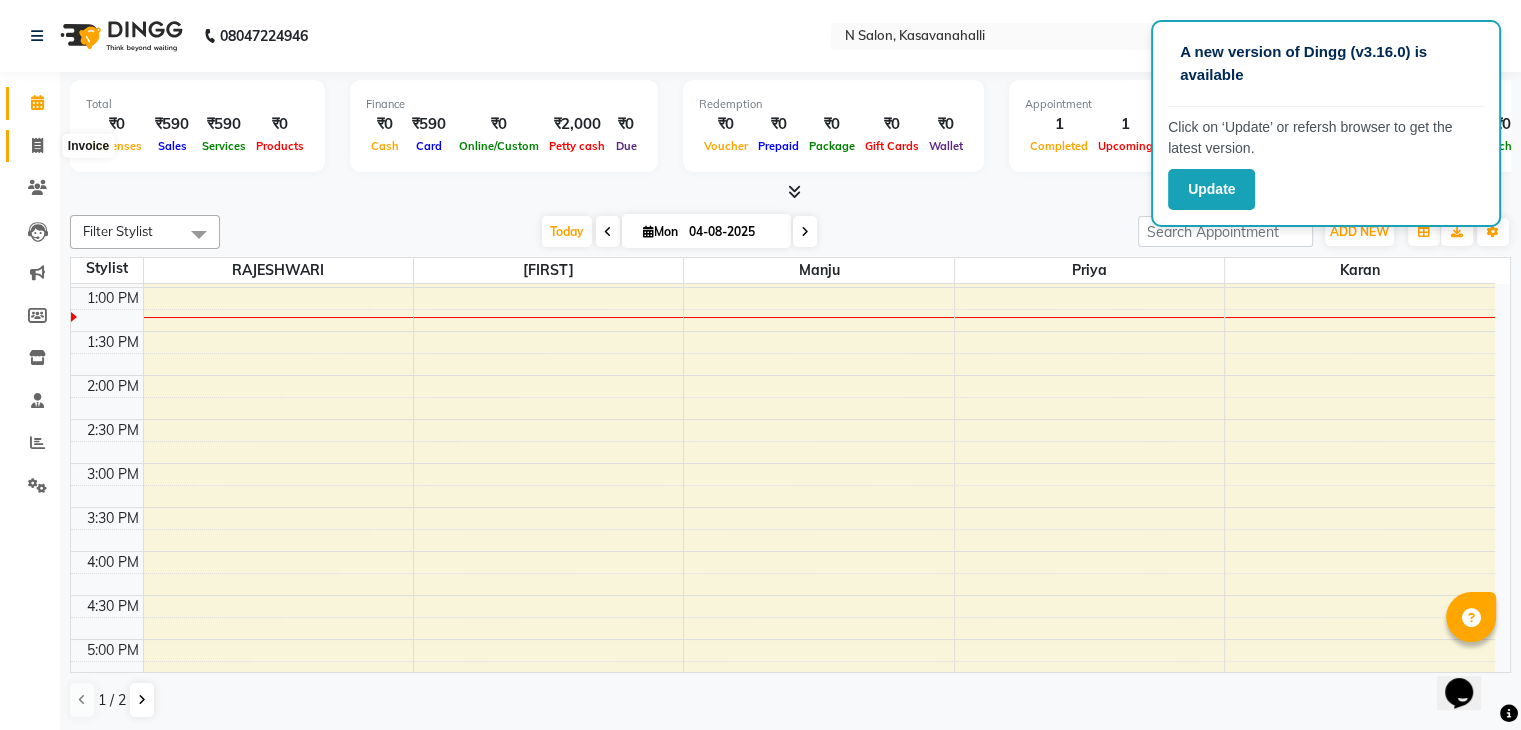 click 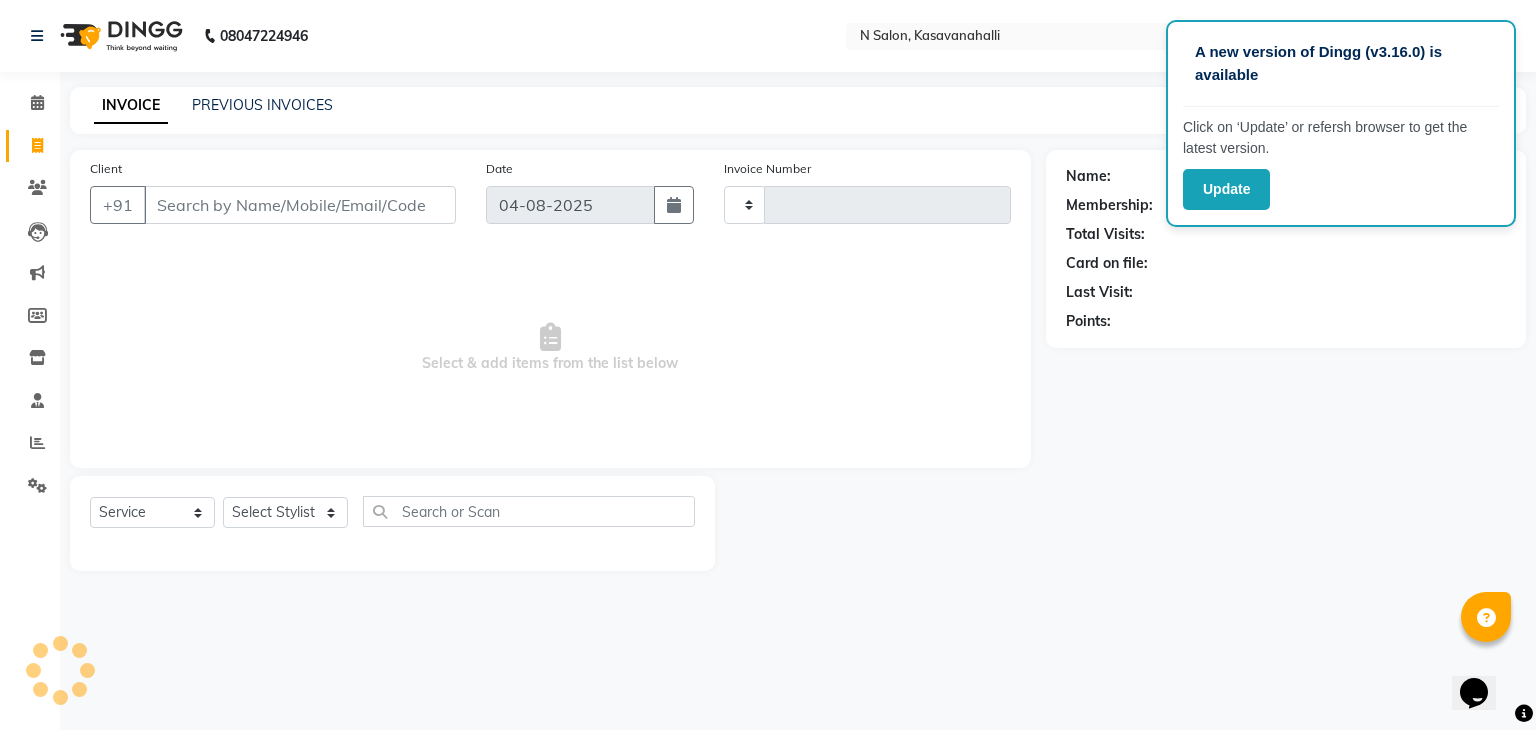 type on "1552" 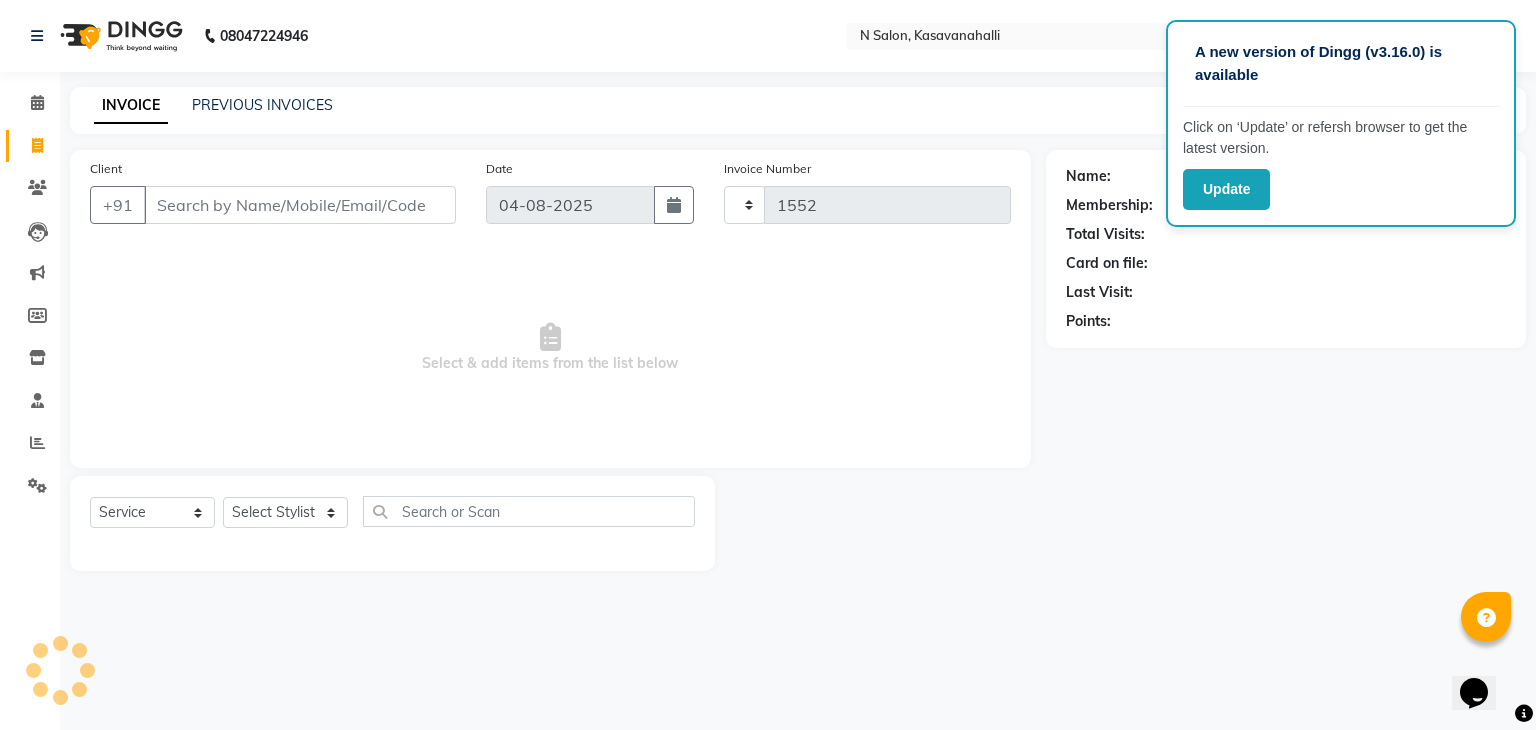 select on "7111" 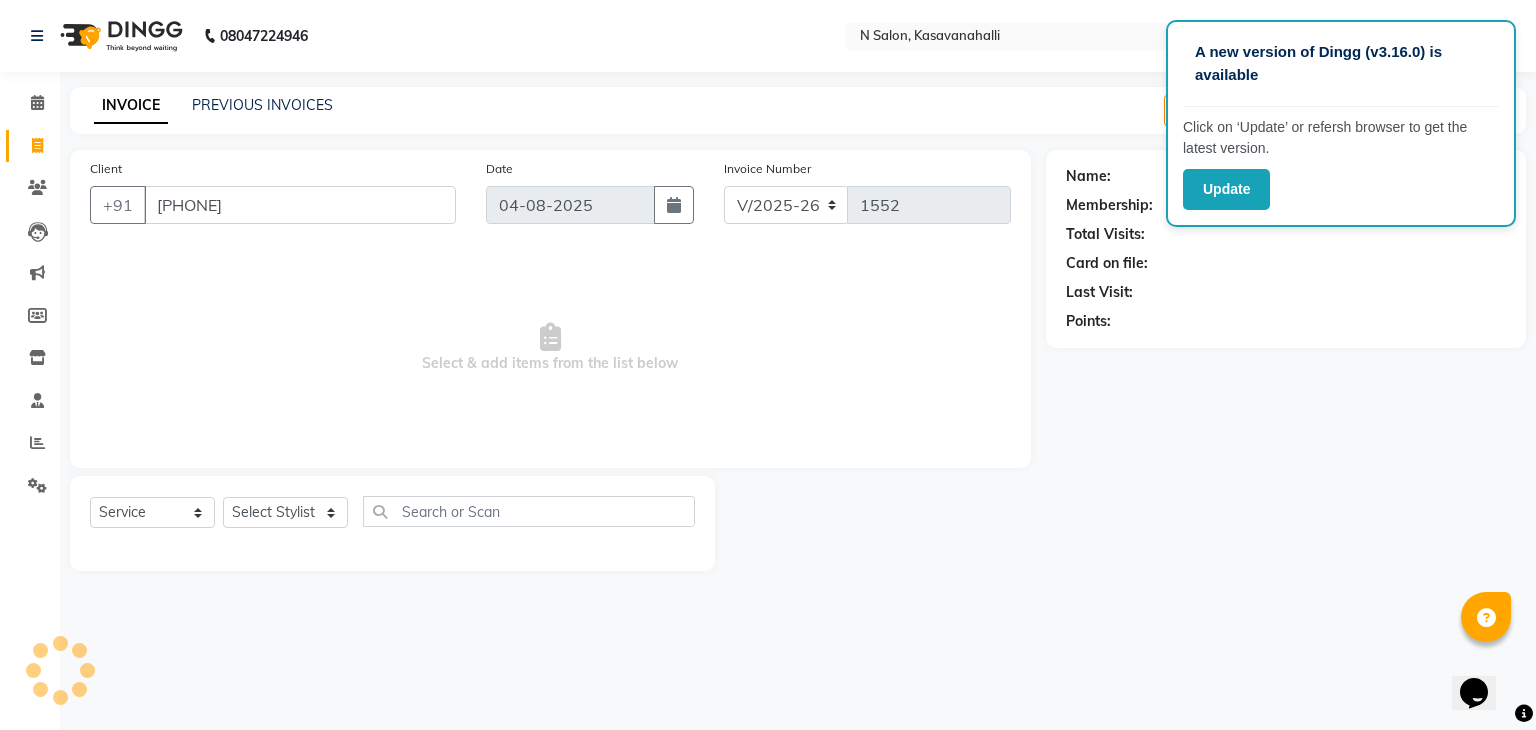type on "[PHONE]" 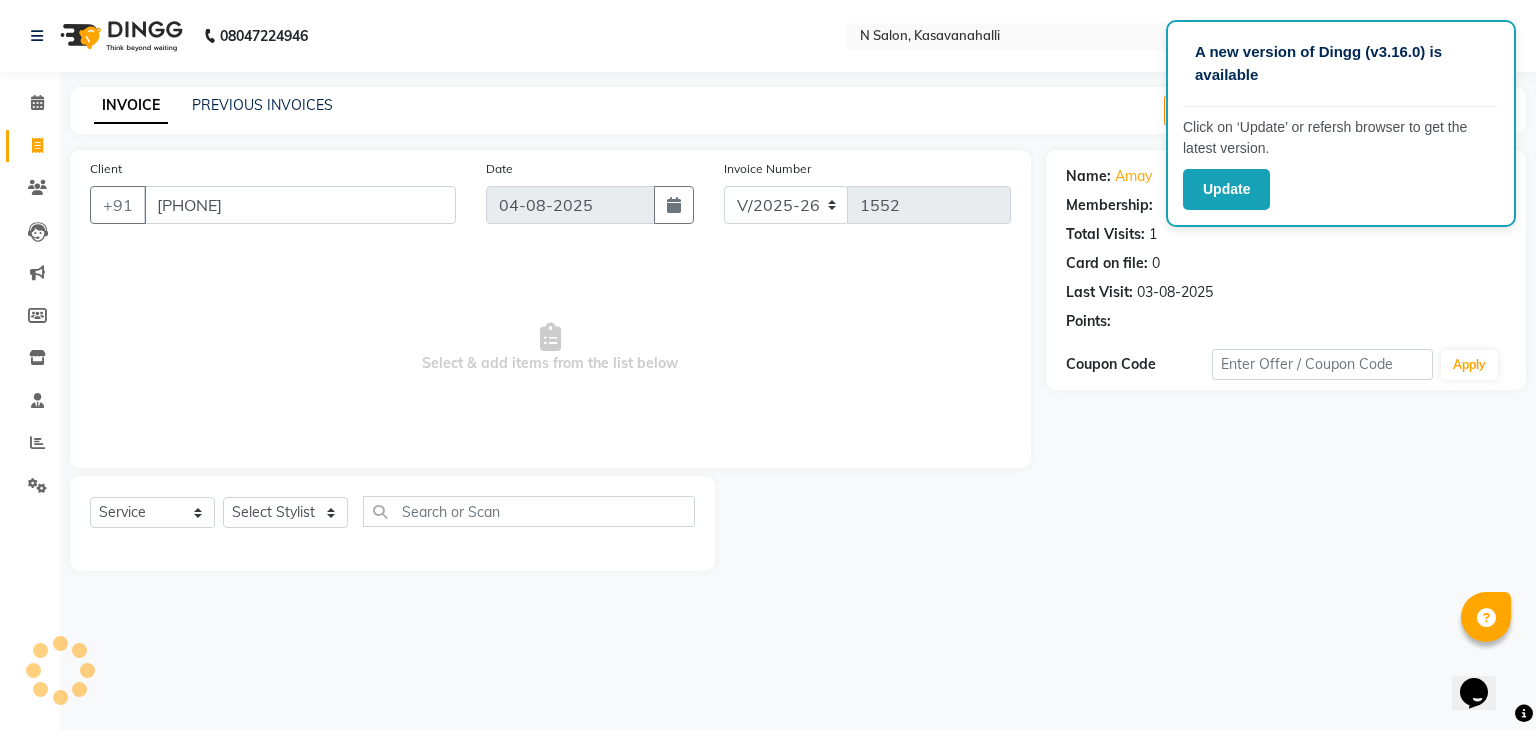 select on "1: Object" 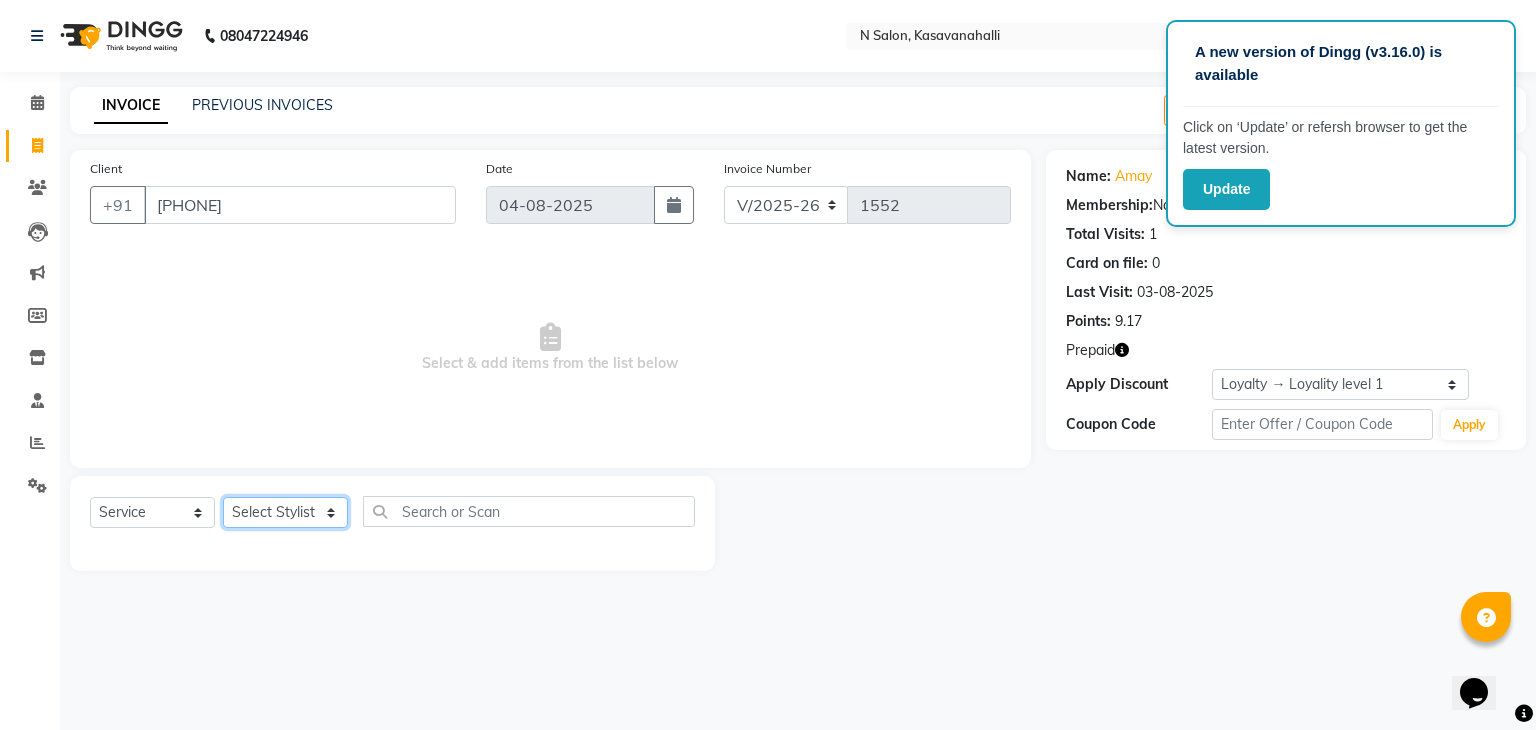 click on "Select Stylist Abisekh Karan  Manju Owner Priya RAJESHWARI  Sandeep Tika" 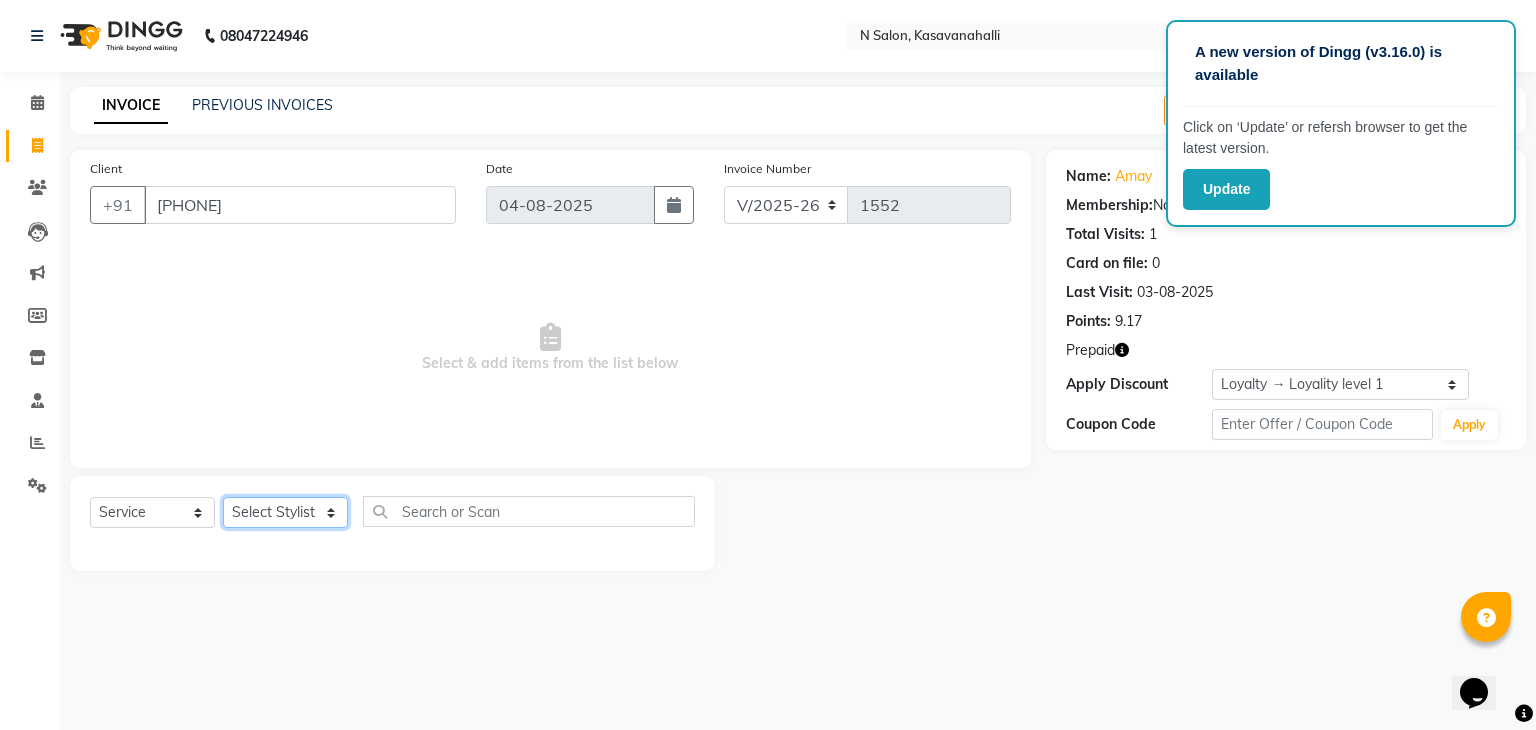 select on "64216" 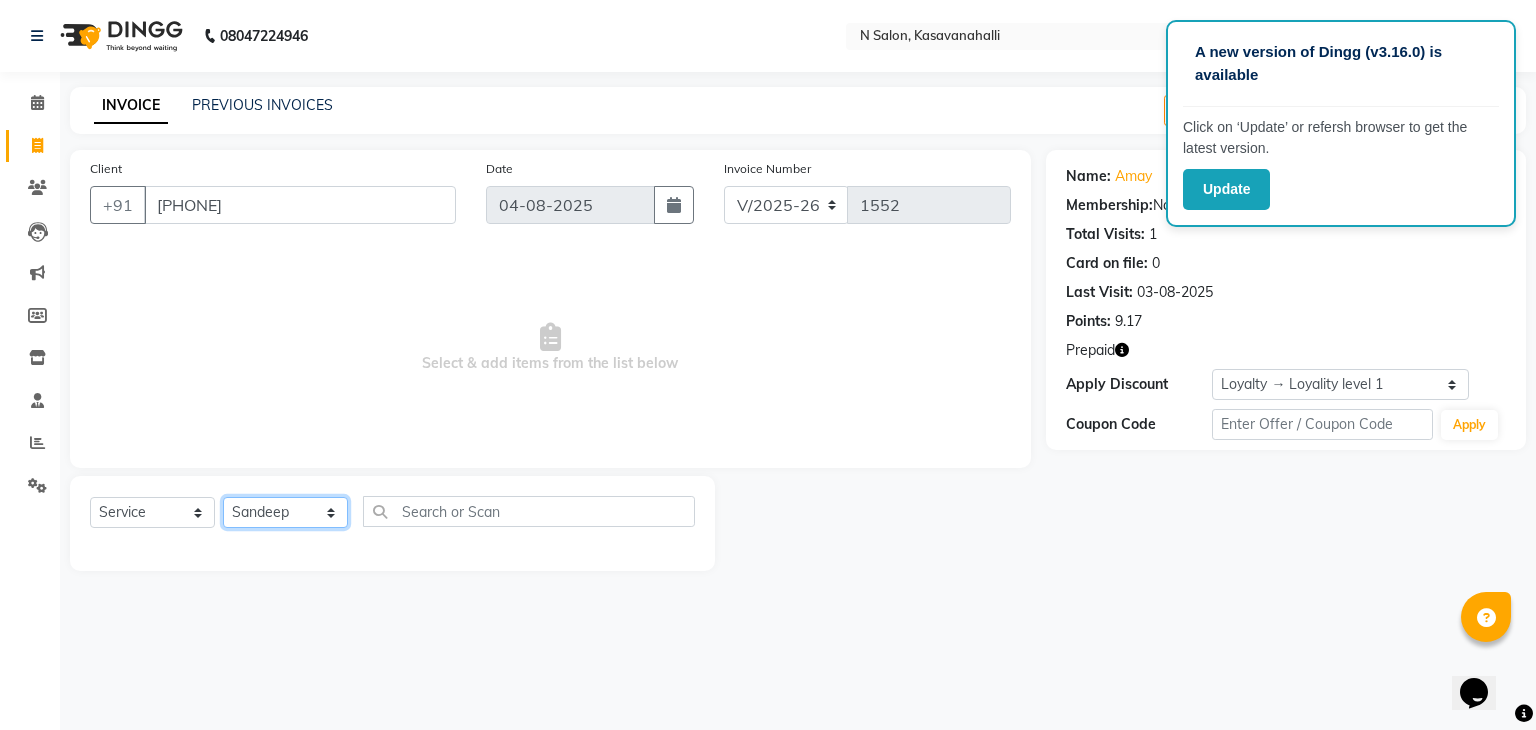 click on "Select Stylist Abisekh Karan  Manju Owner Priya RAJESHWARI  Sandeep Tika" 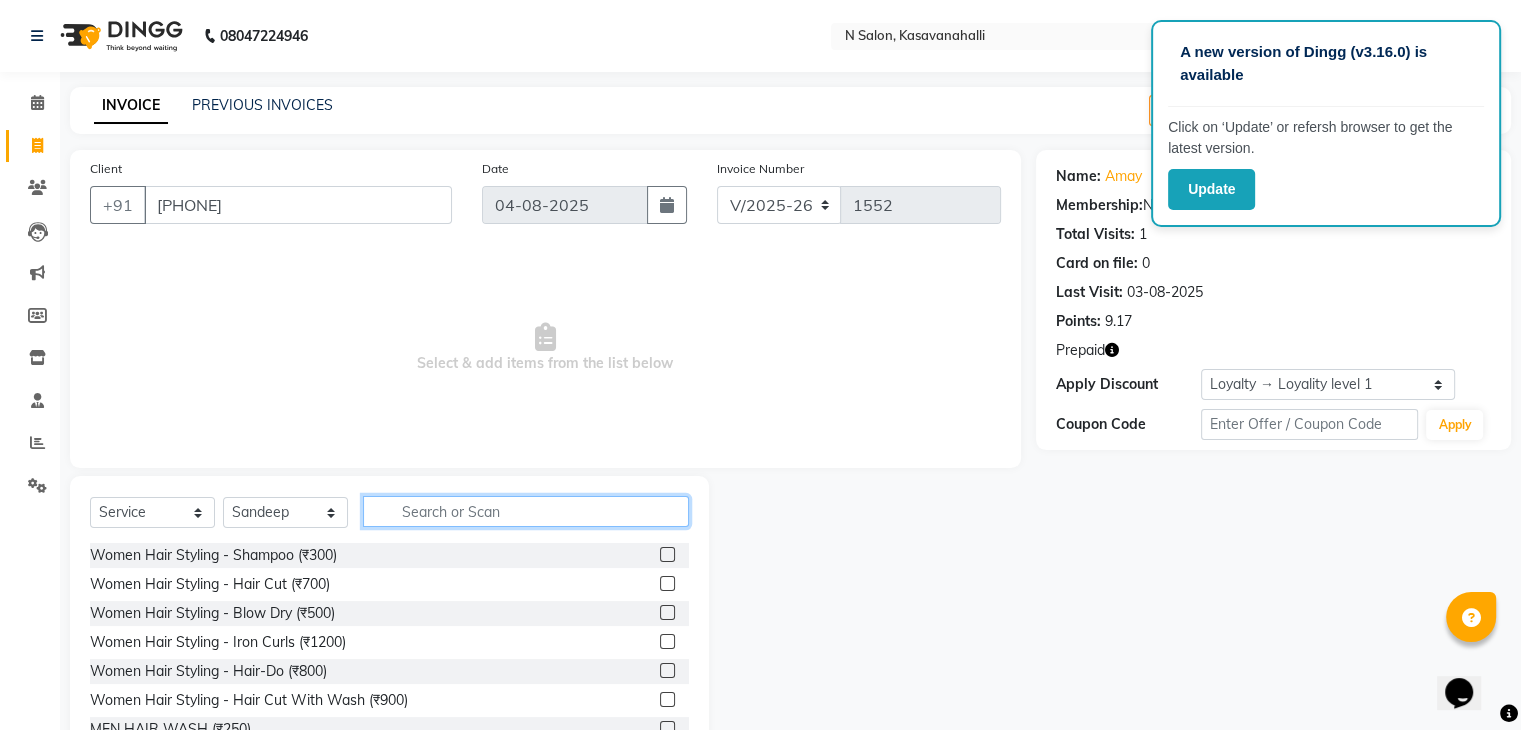 click 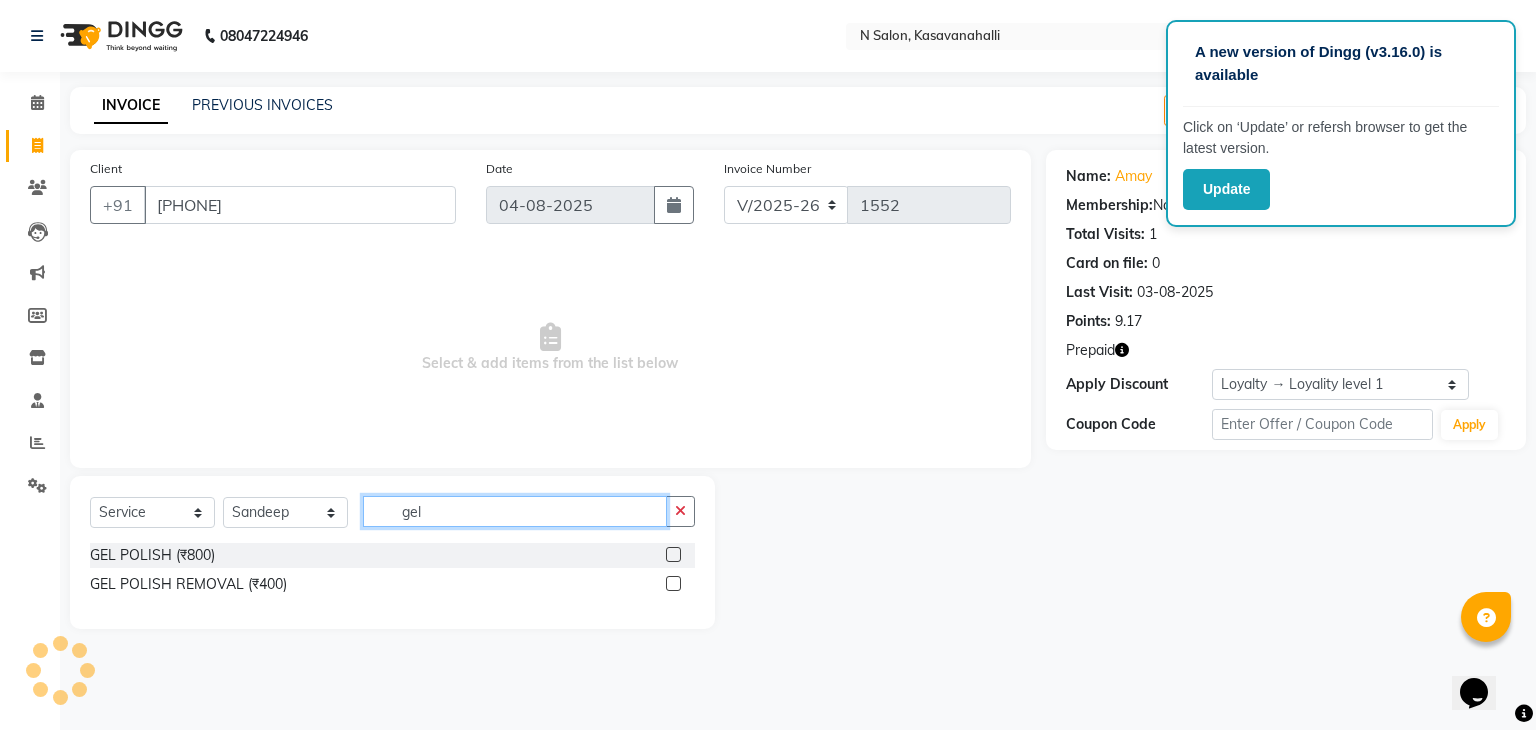 type on "gel" 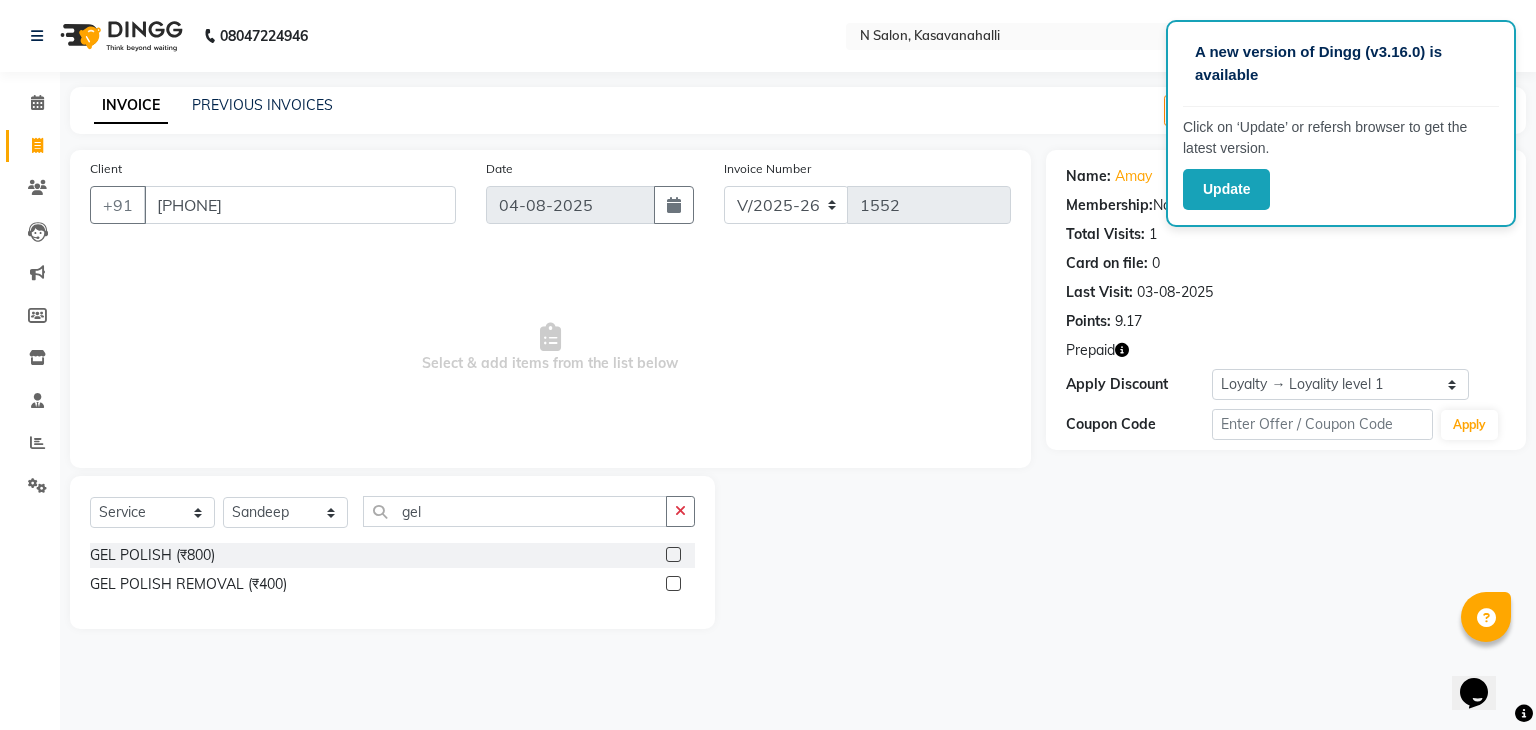 click 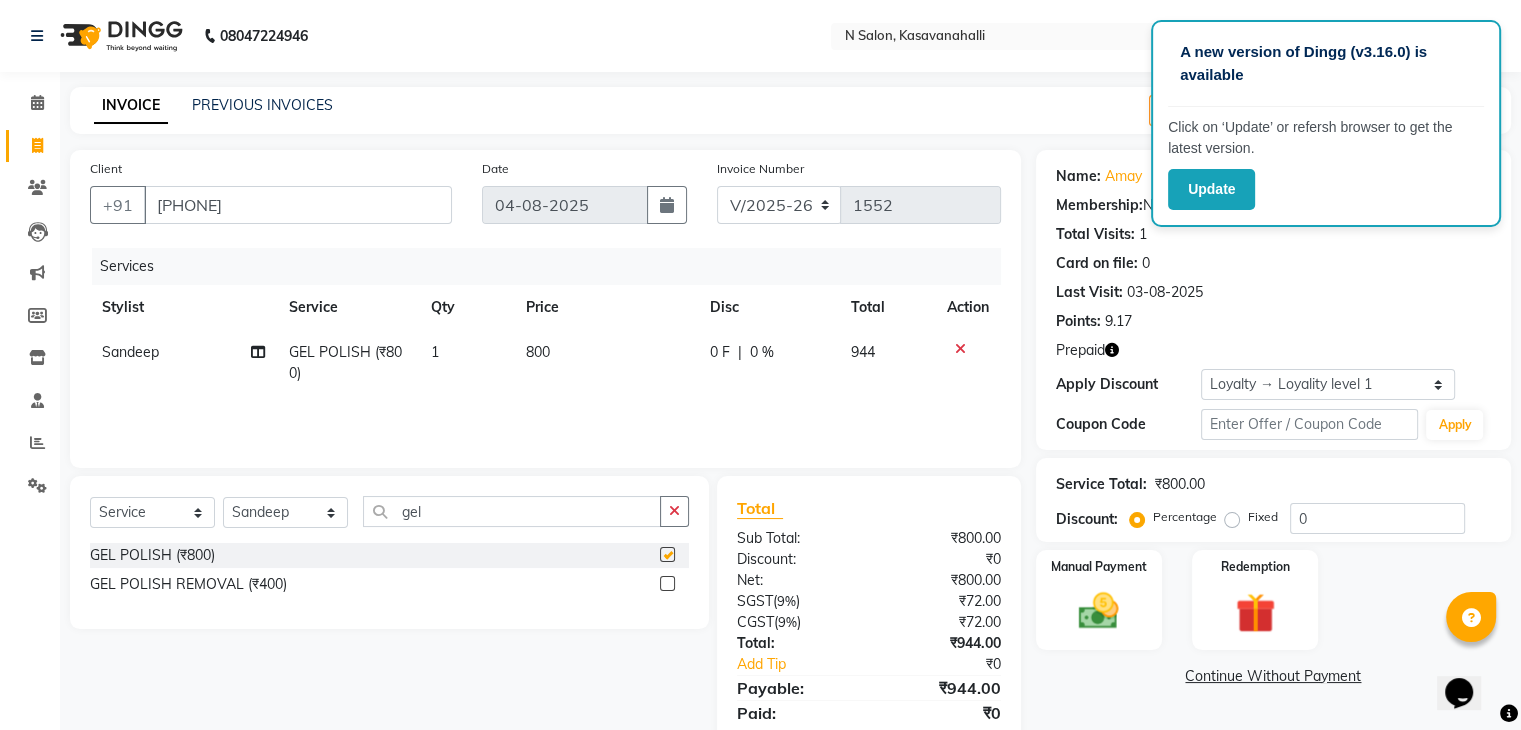 checkbox on "false" 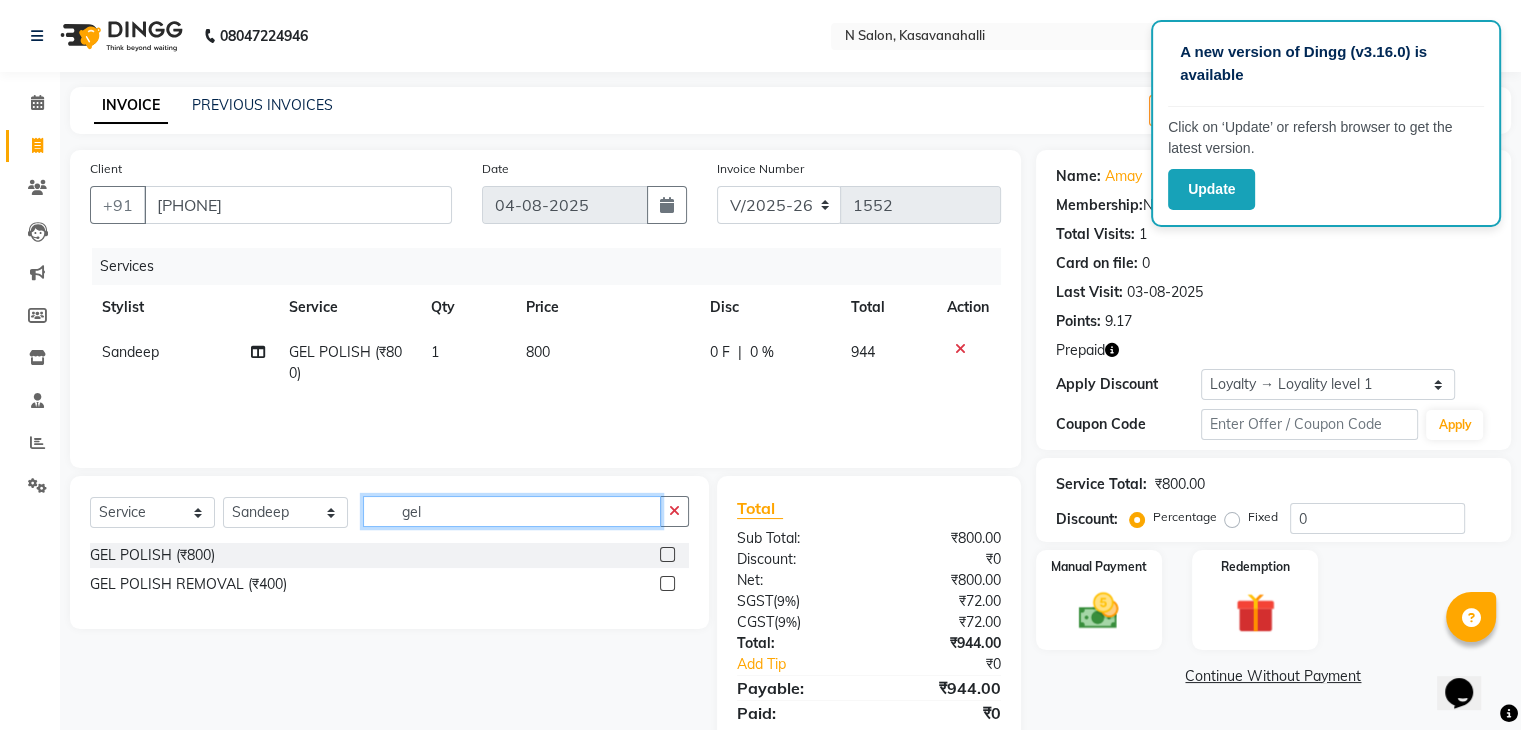 click on "gel" 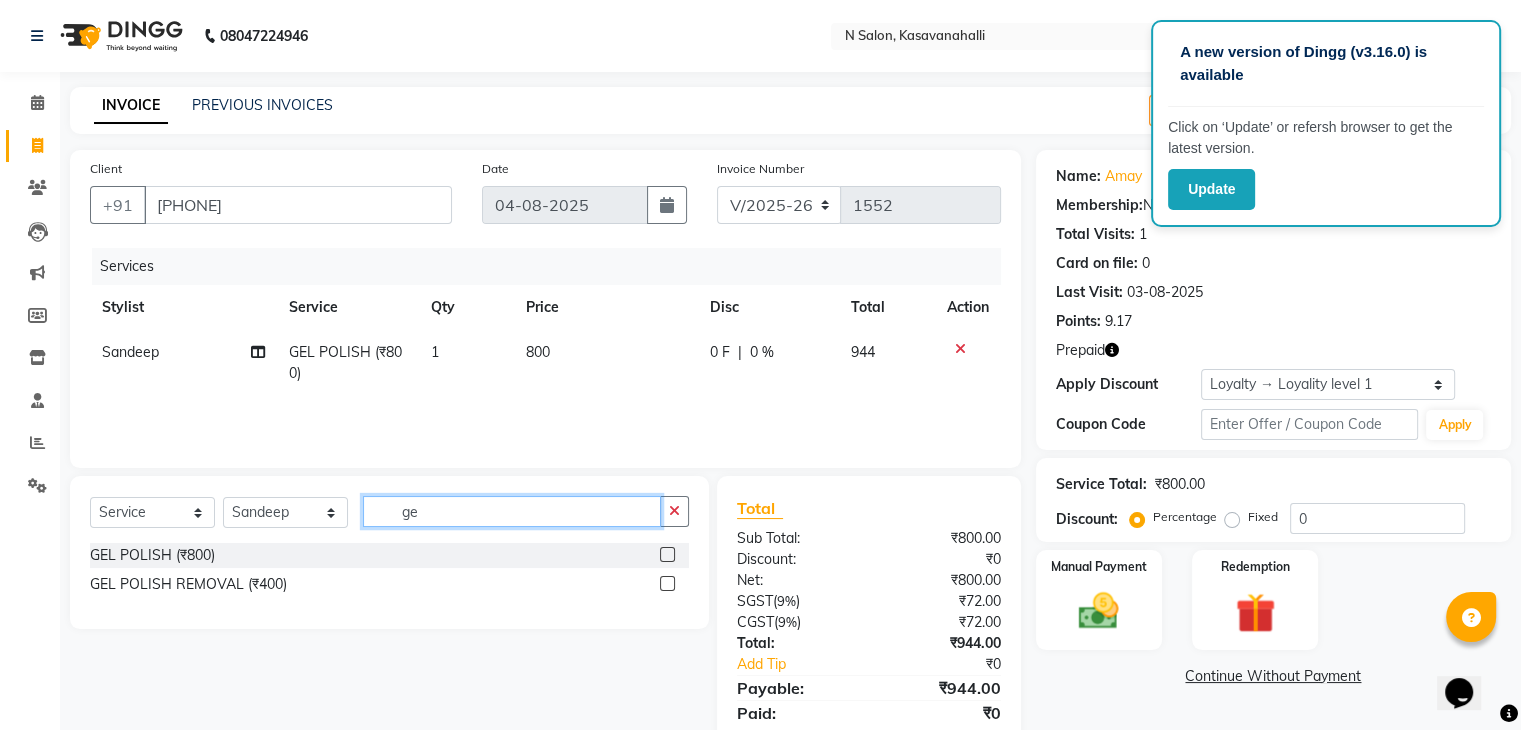 type on "g" 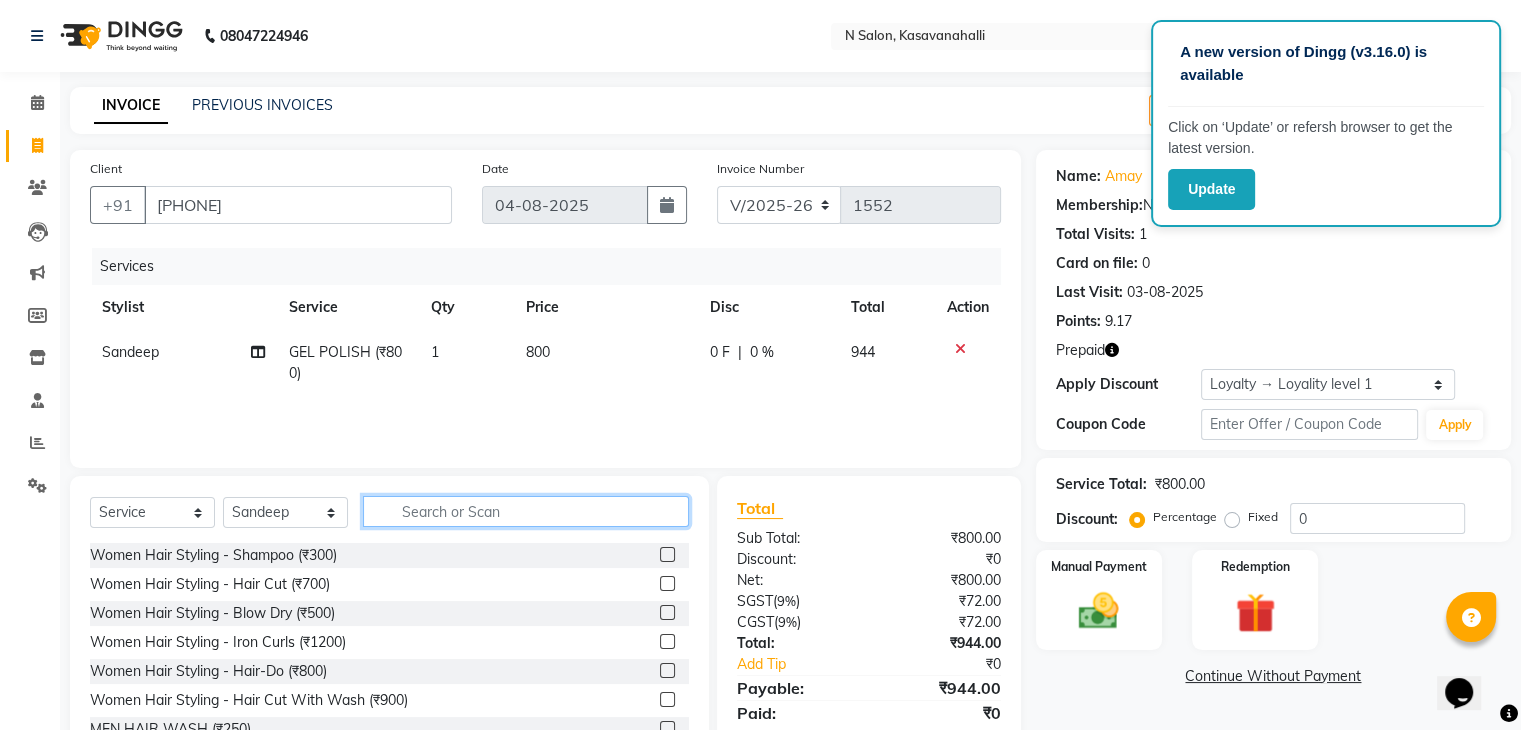 type 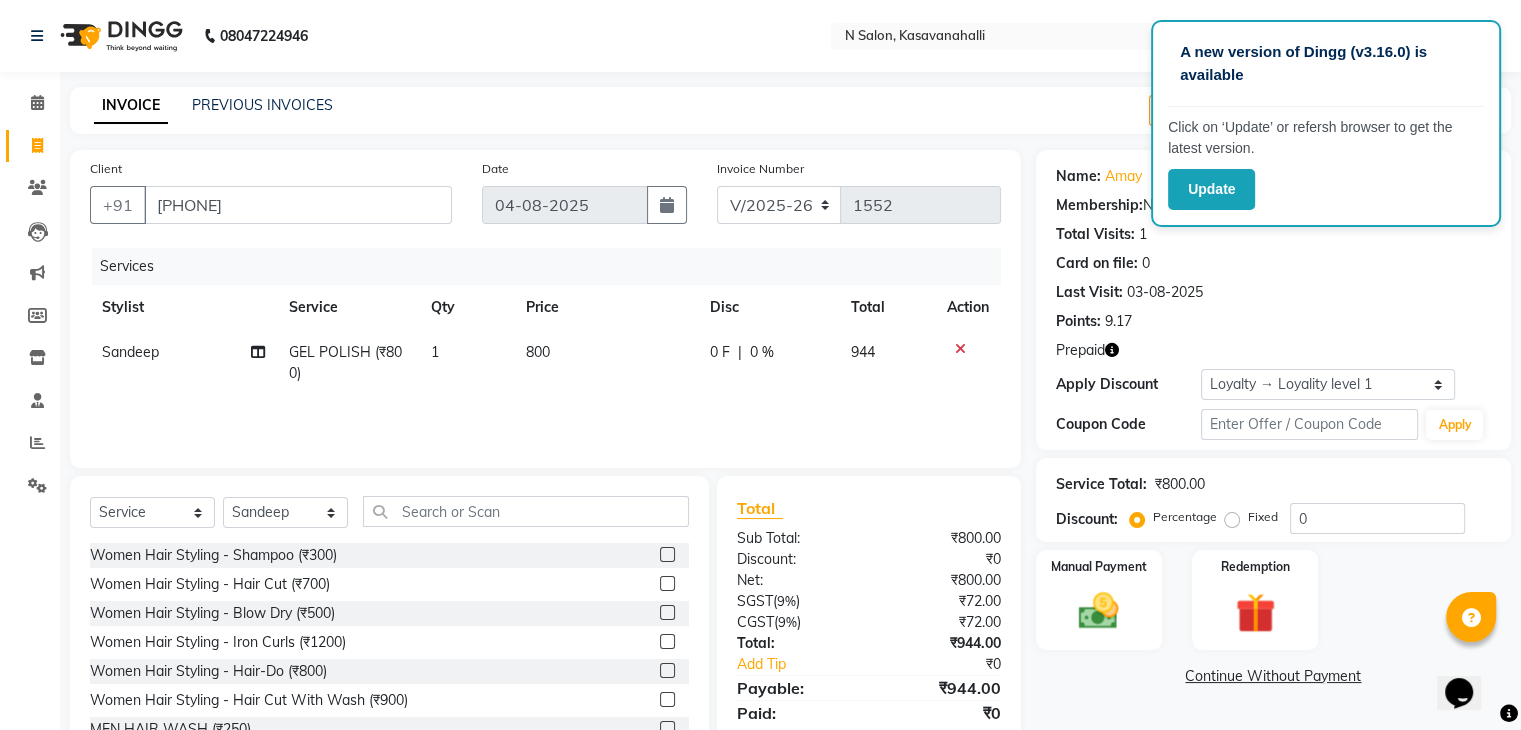 drag, startPoint x: 530, startPoint y: 353, endPoint x: 544, endPoint y: 355, distance: 14.142136 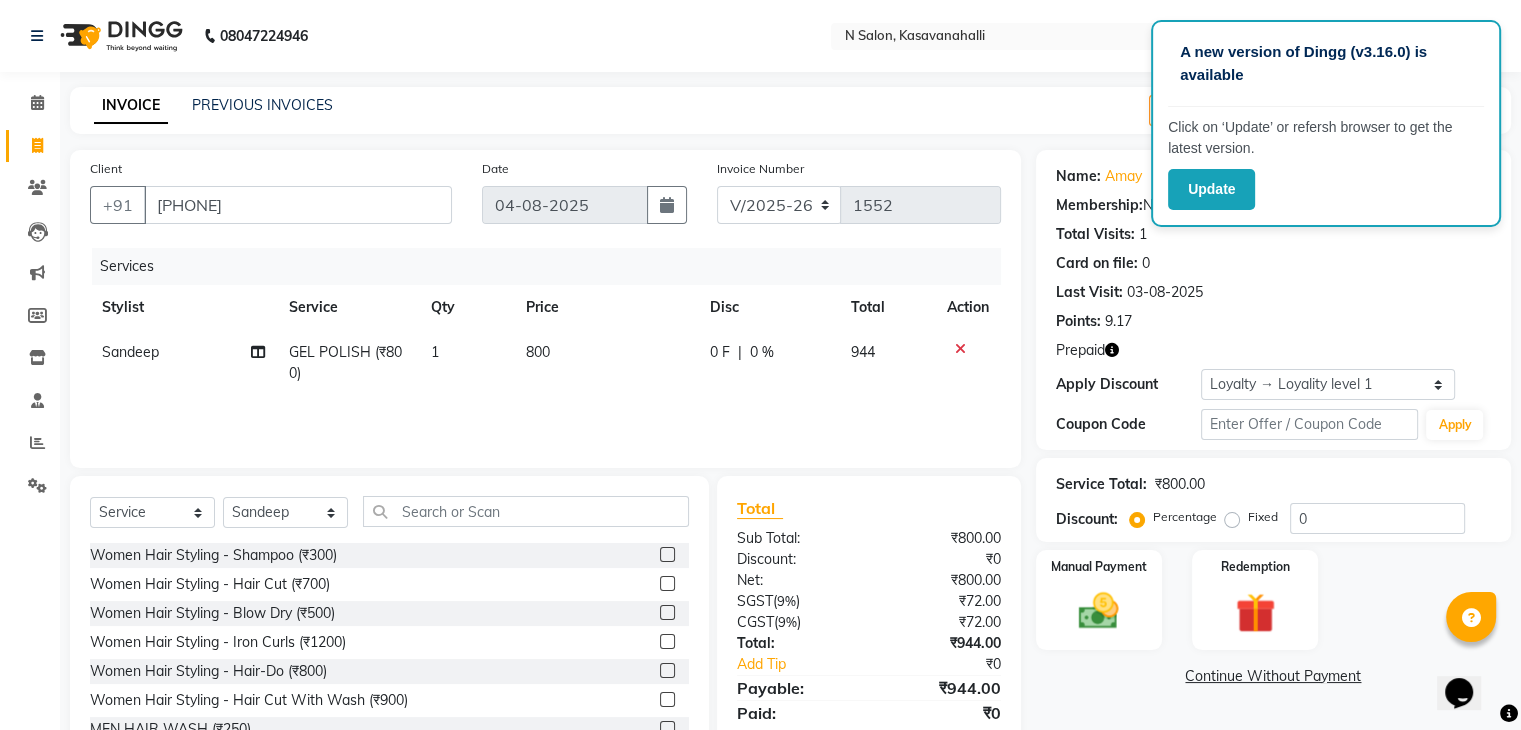 click on "800" 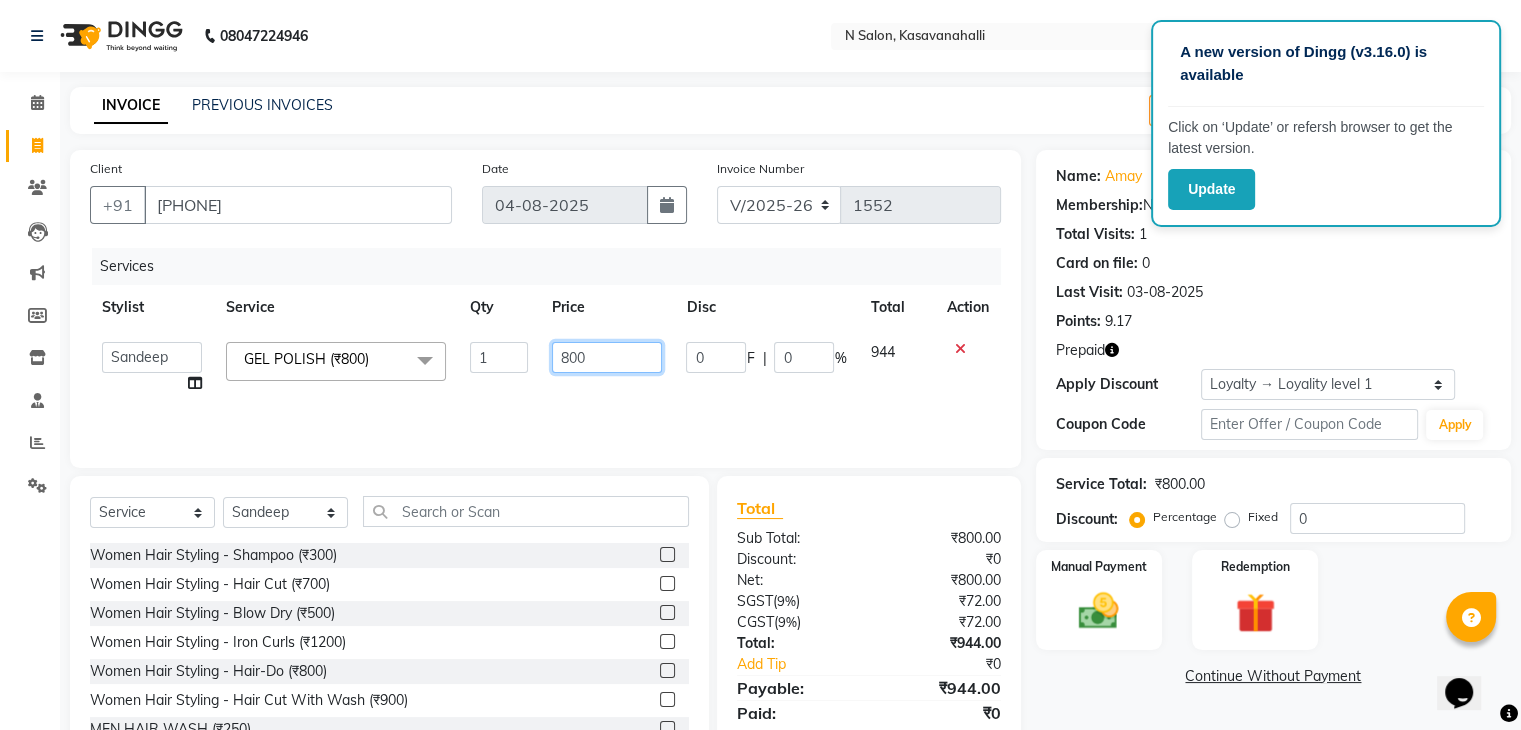 click on "800" 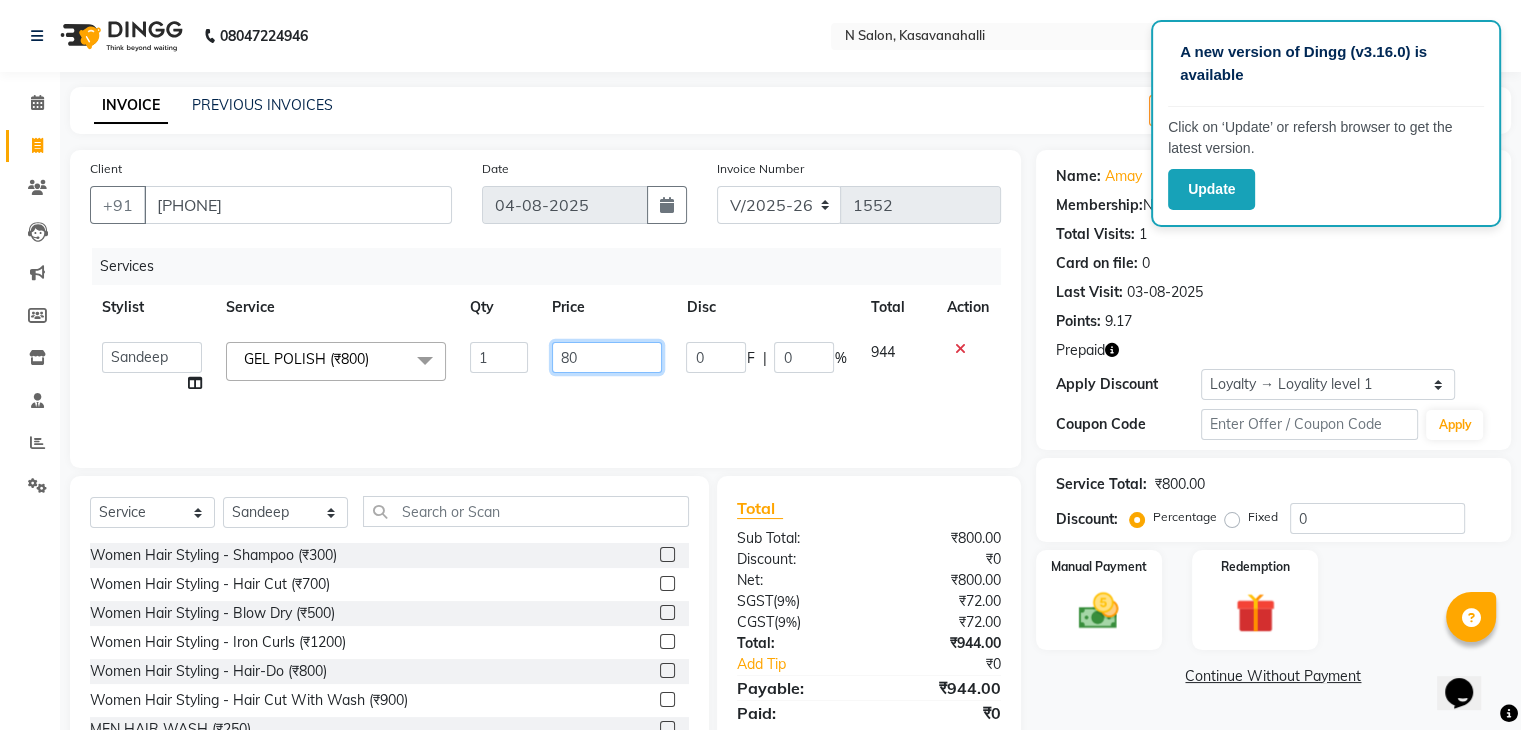 type on "8" 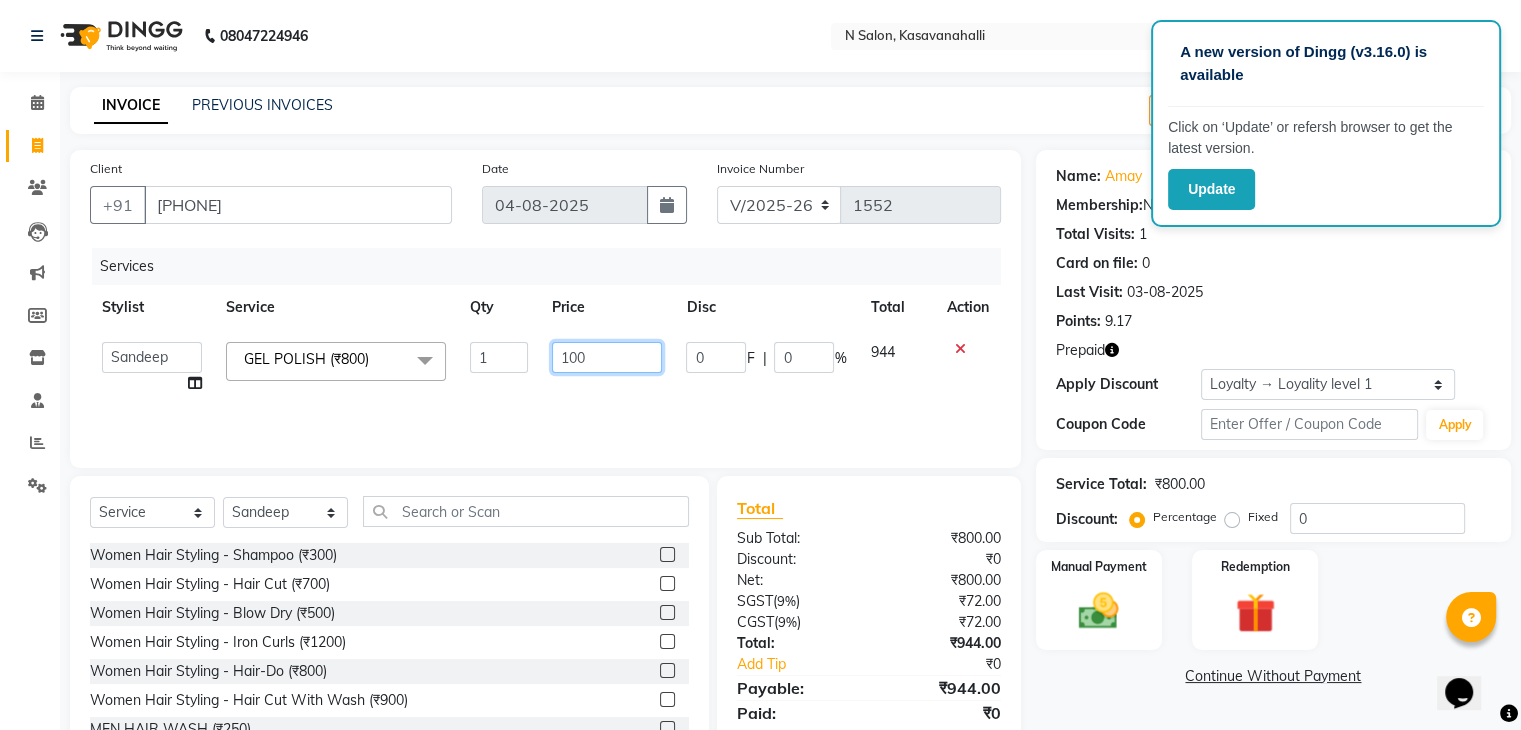 type on "1000" 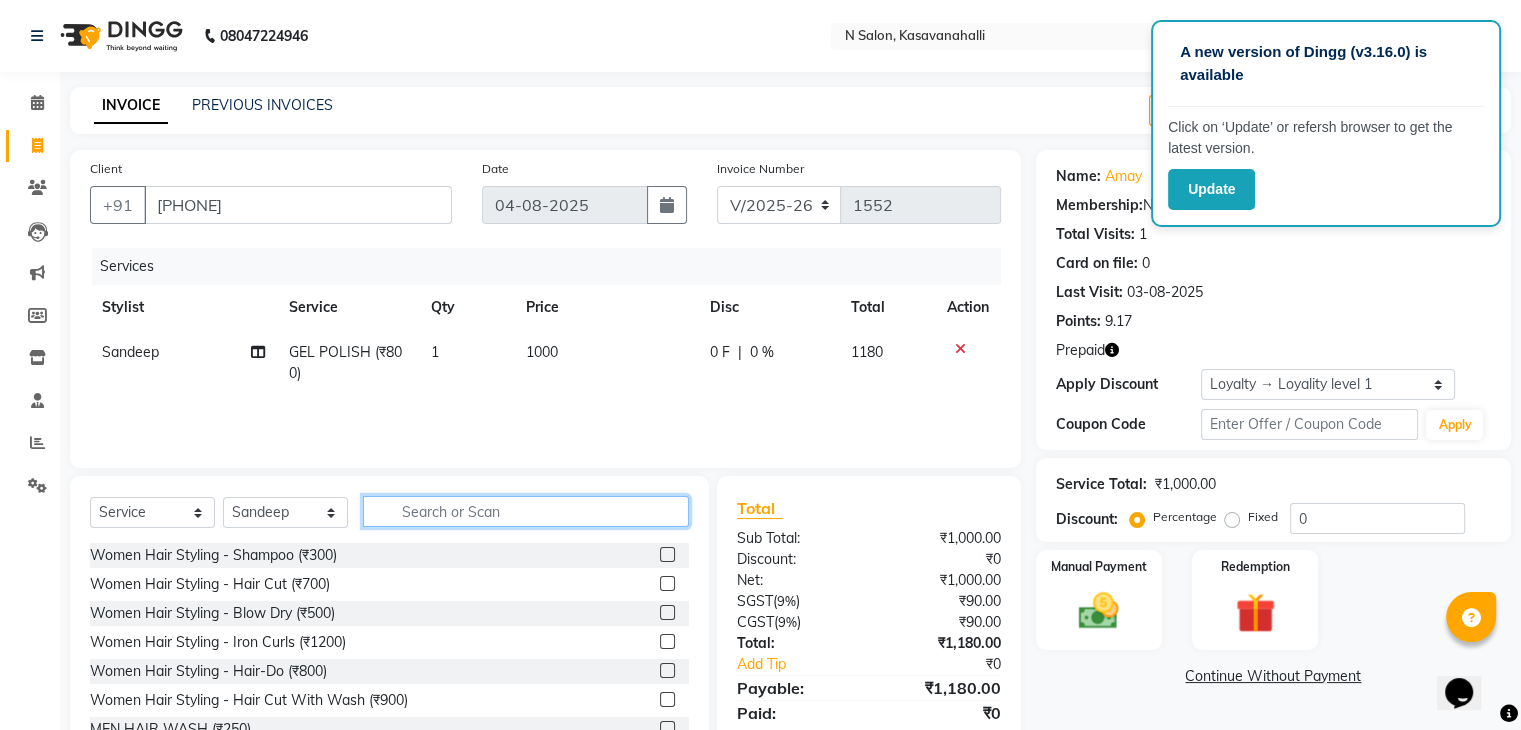 click 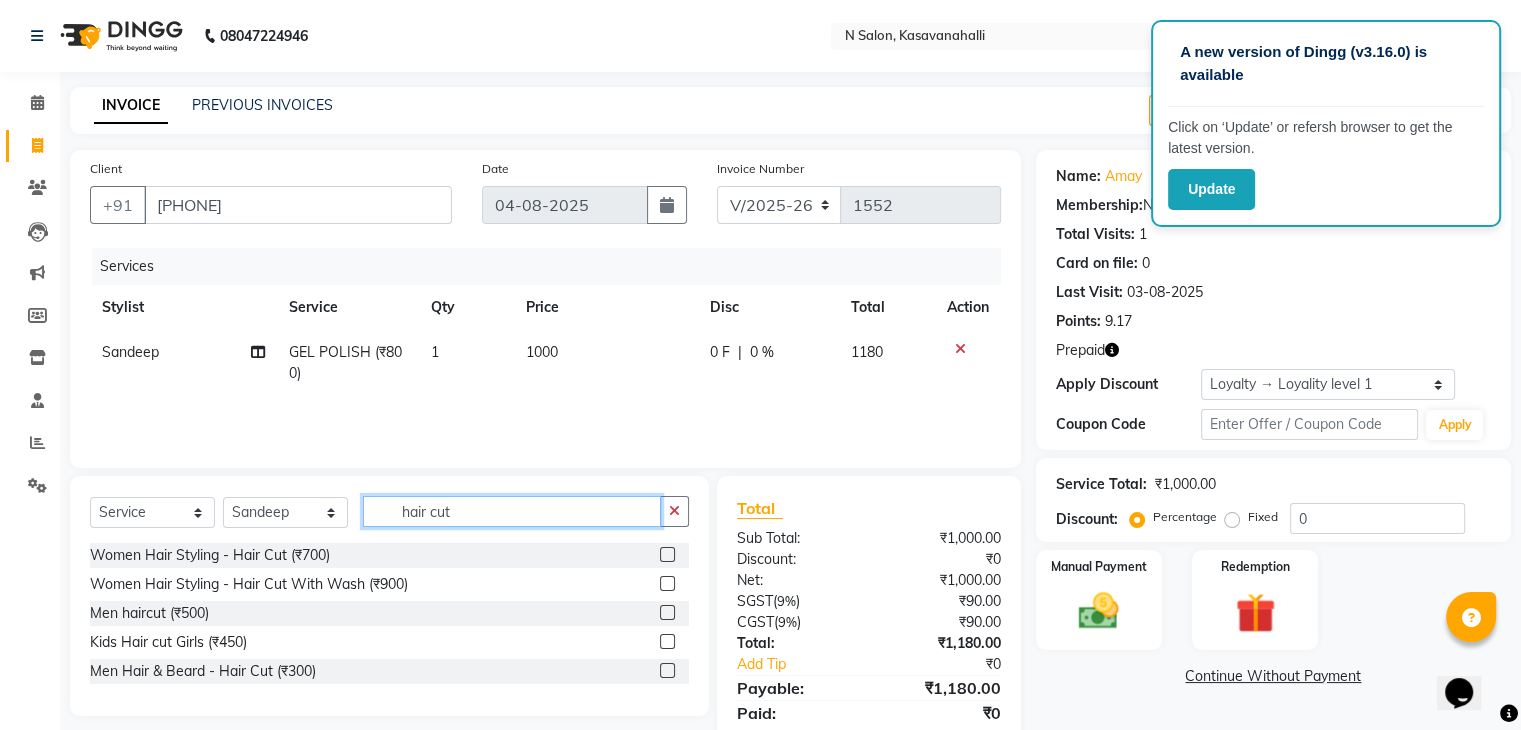 type on "hair cut" 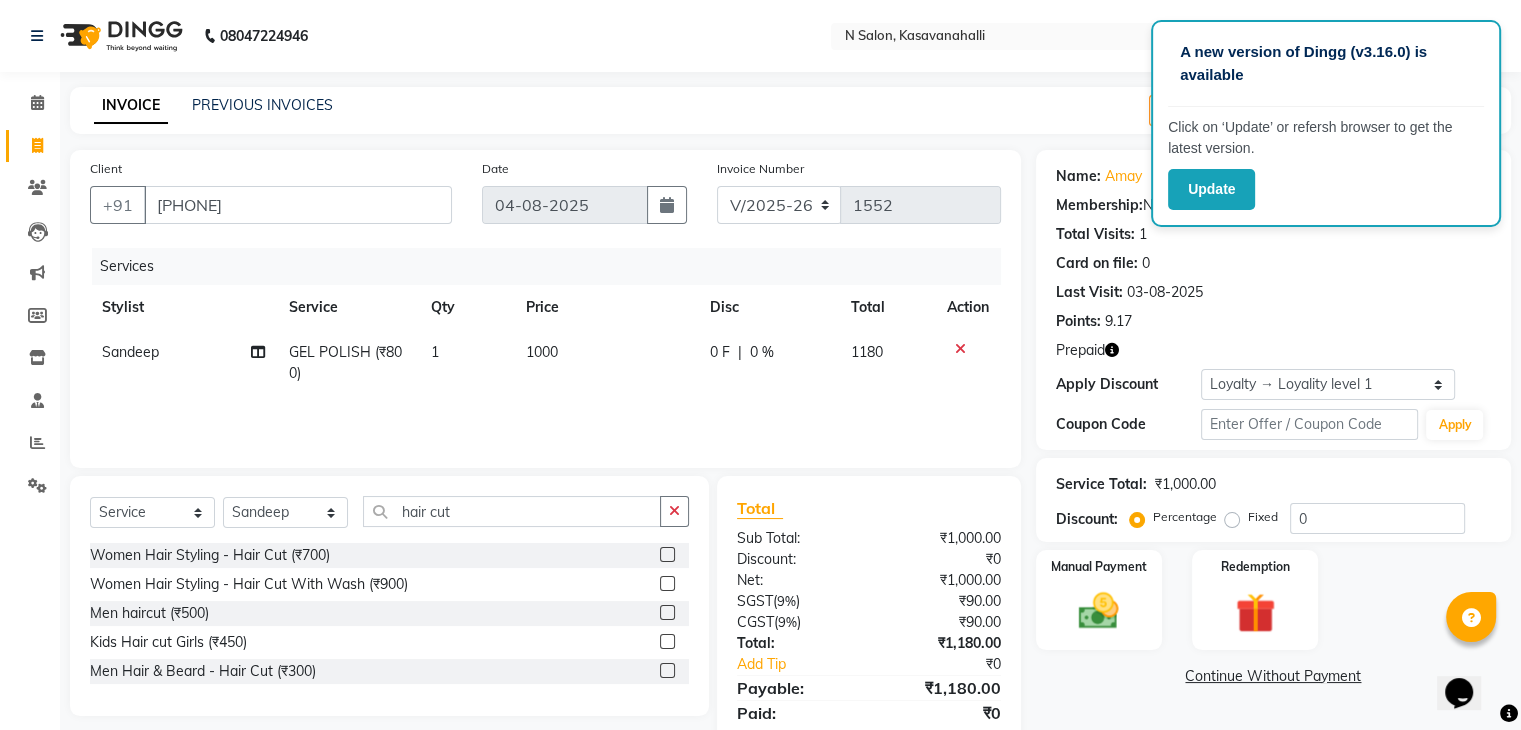 click 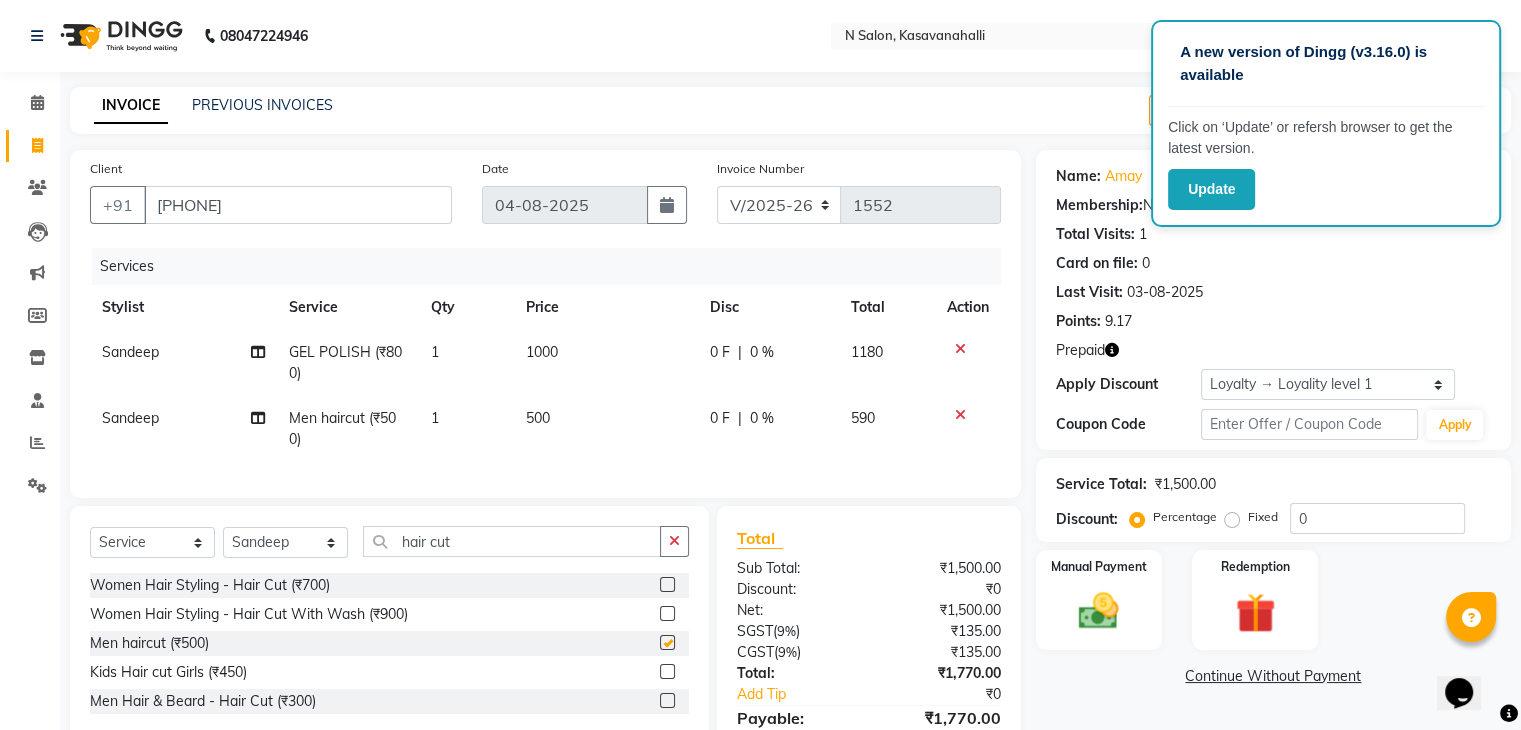 checkbox on "false" 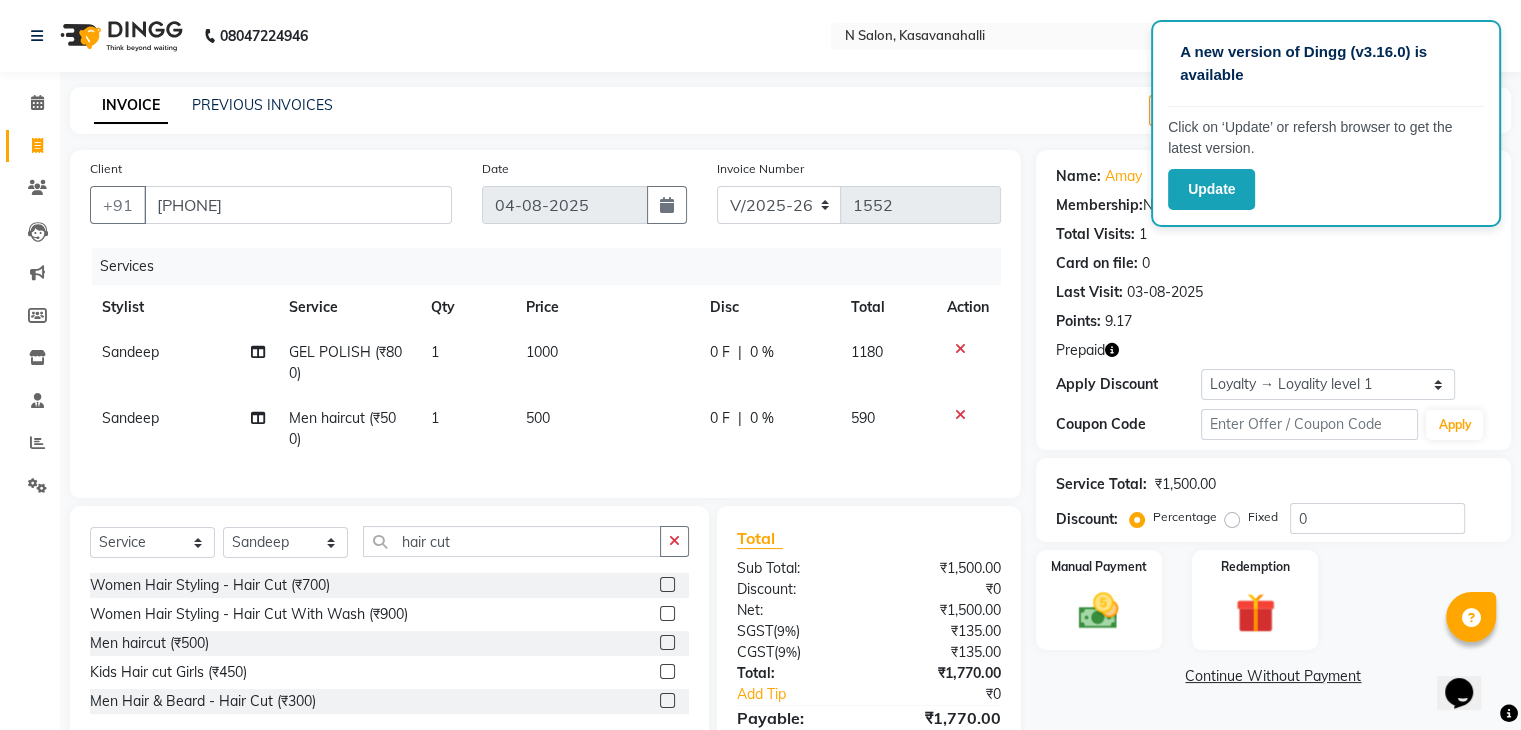 drag, startPoint x: 520, startPoint y: 533, endPoint x: 510, endPoint y: 549, distance: 18.867962 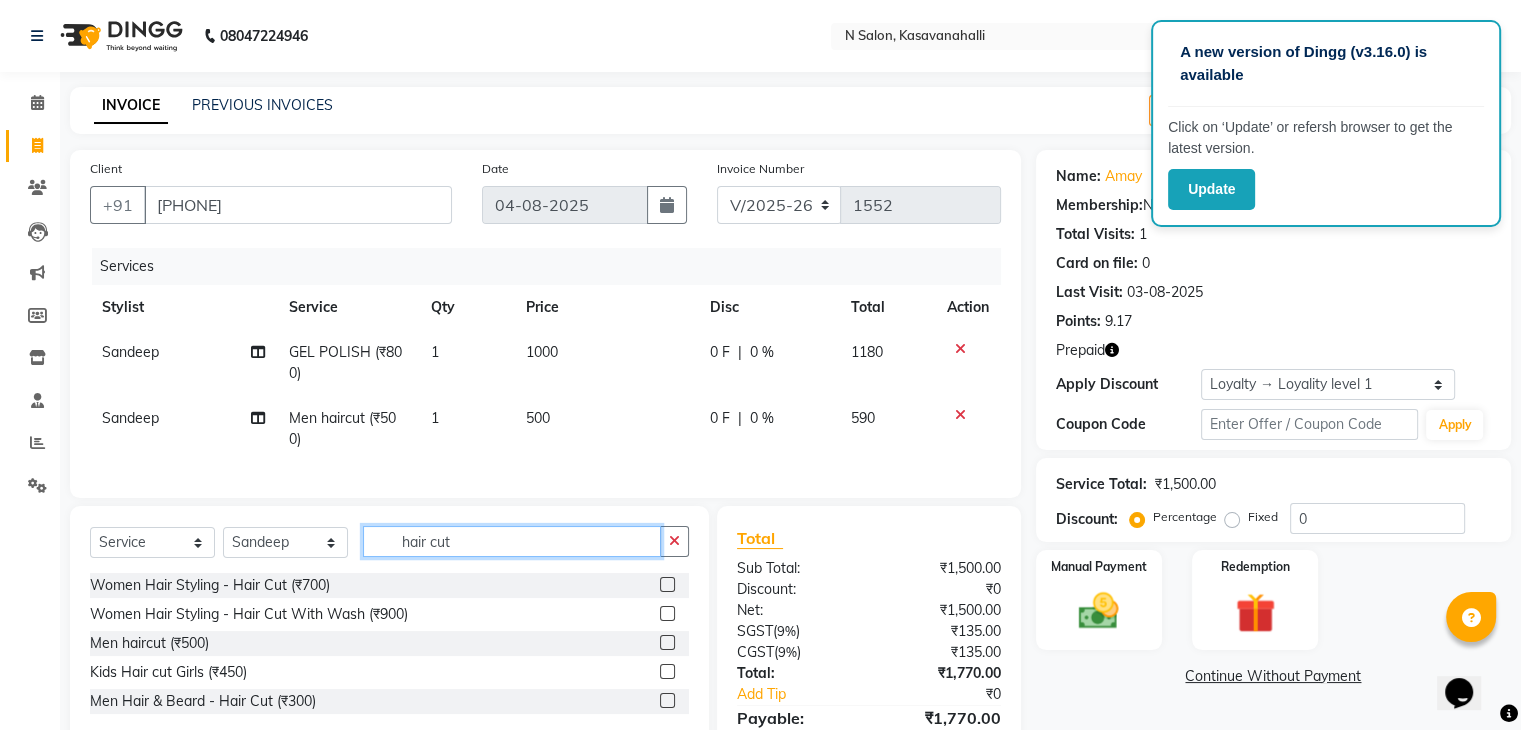 click on "hair cut" 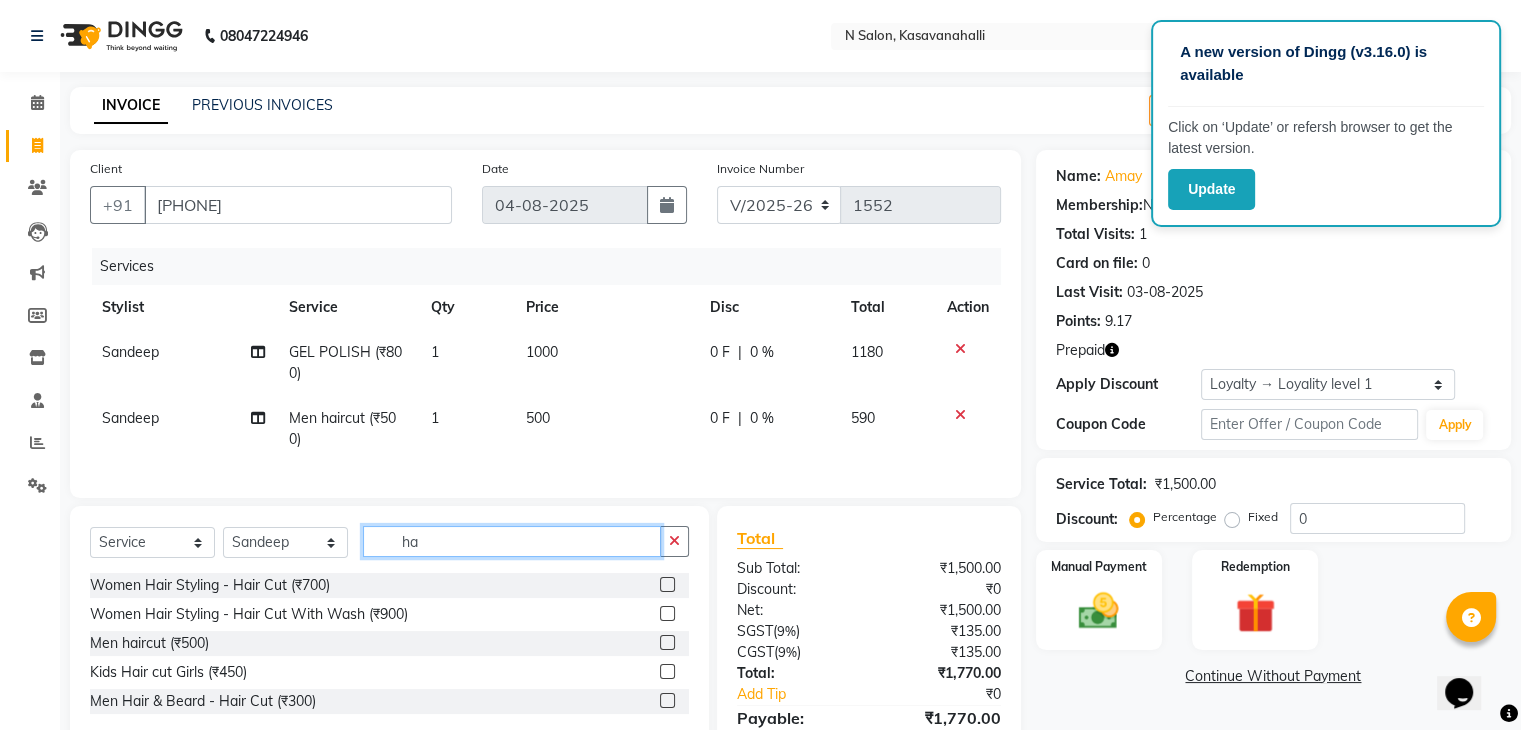 type on "h" 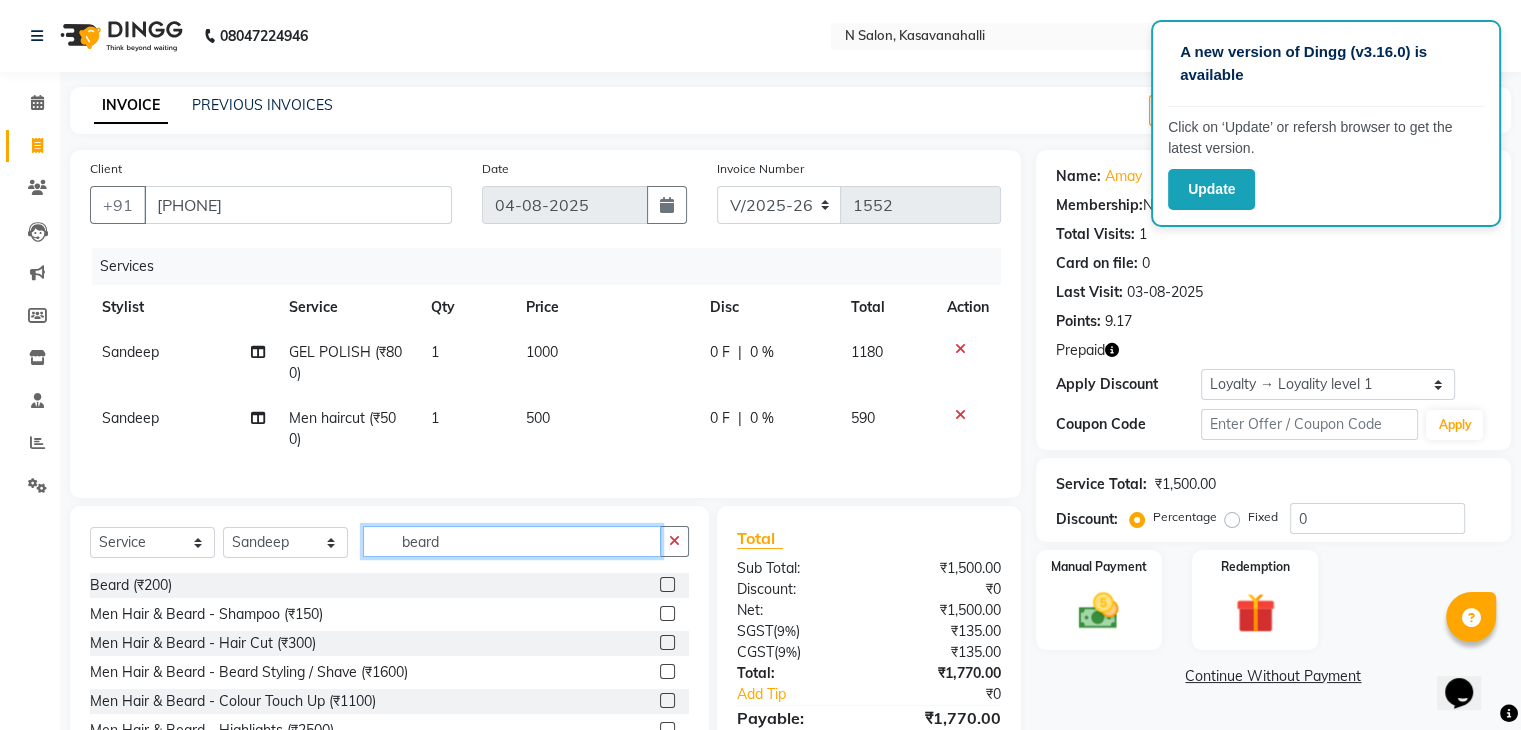 type on "beard" 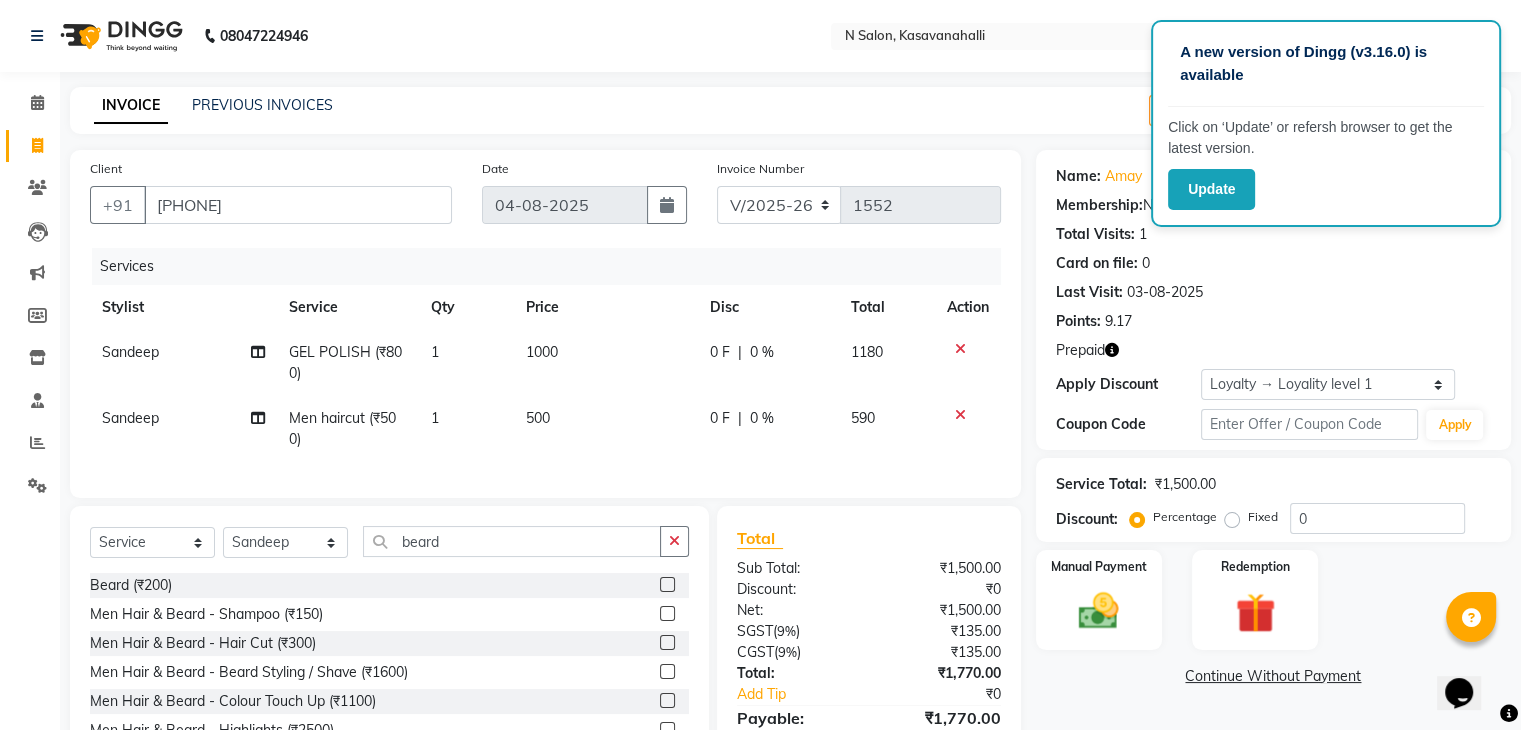 click 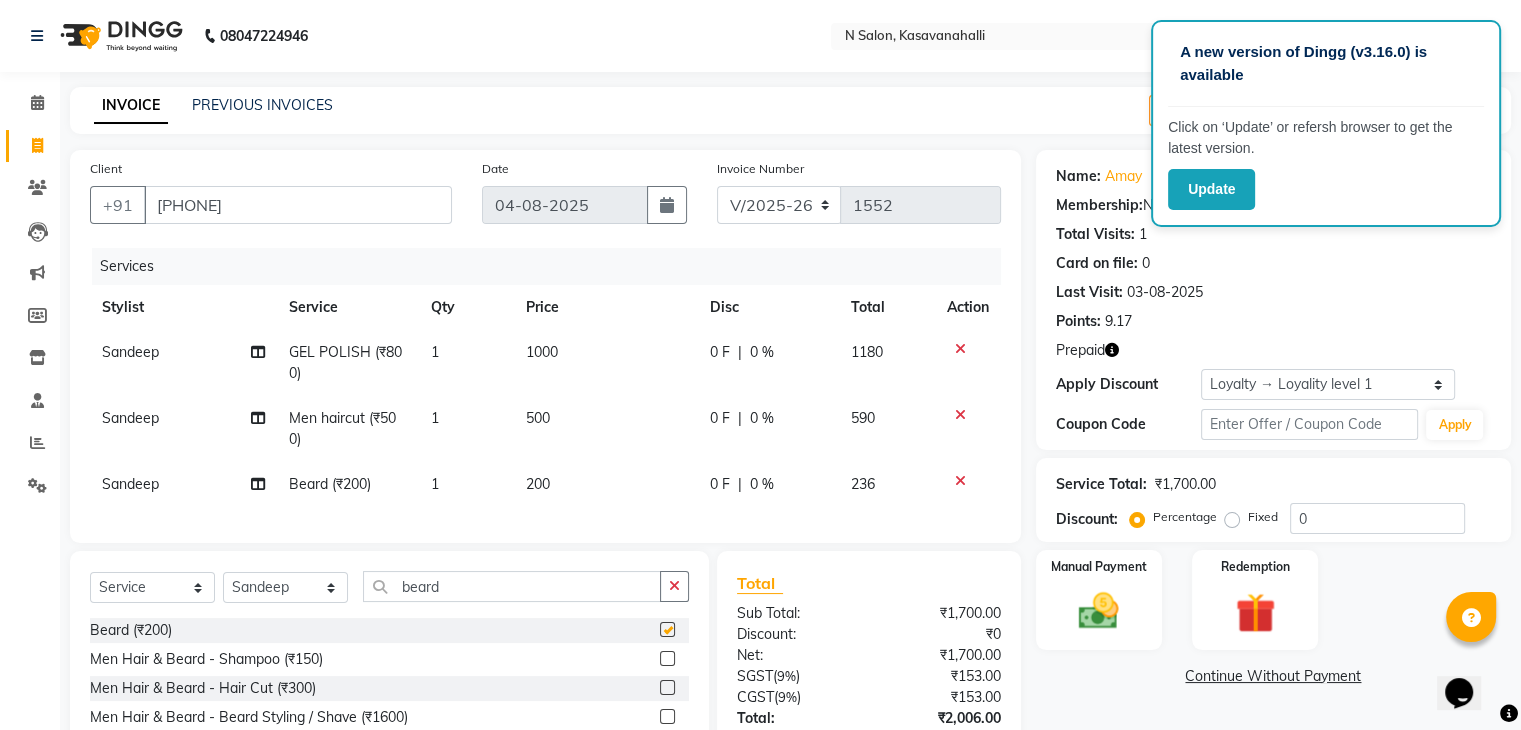 checkbox on "false" 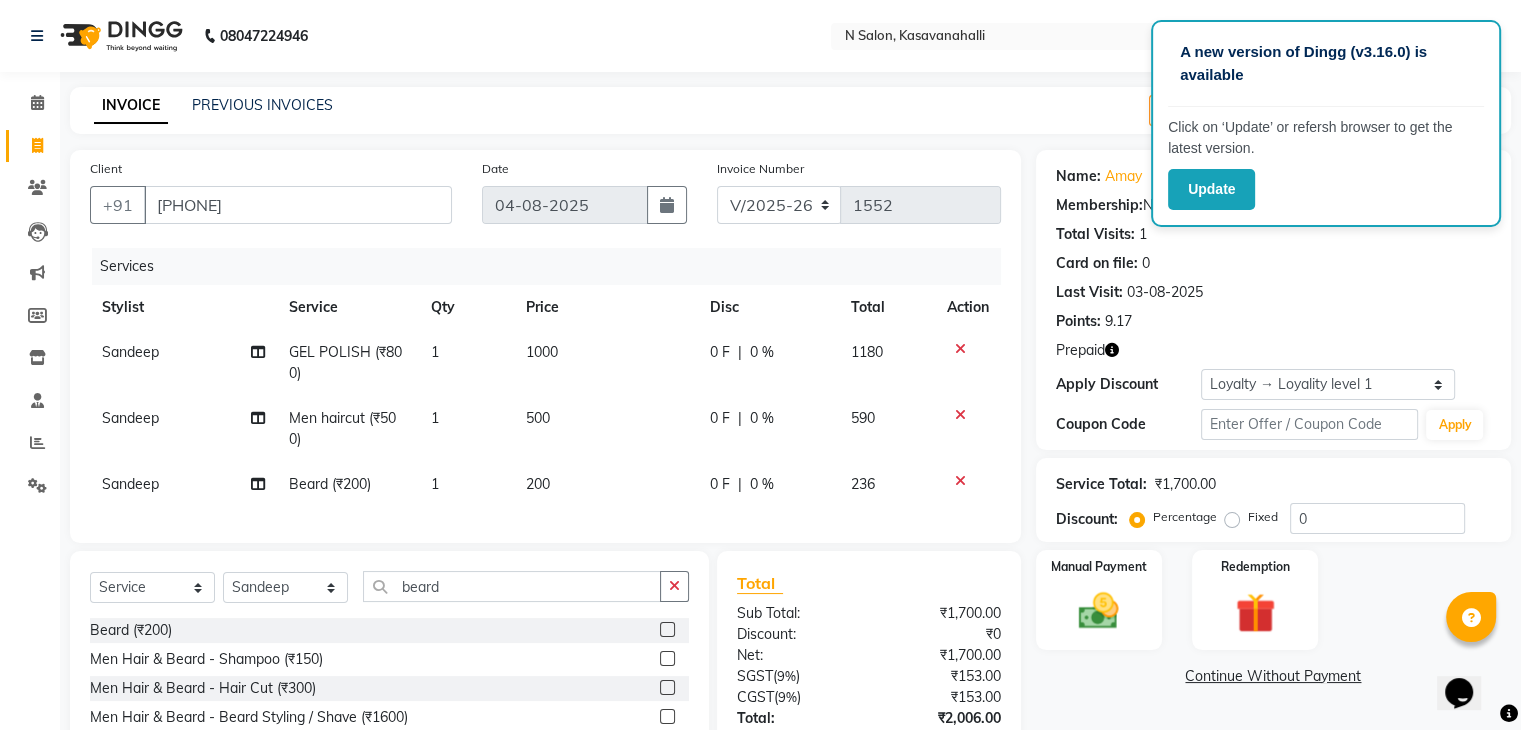 click on "500" 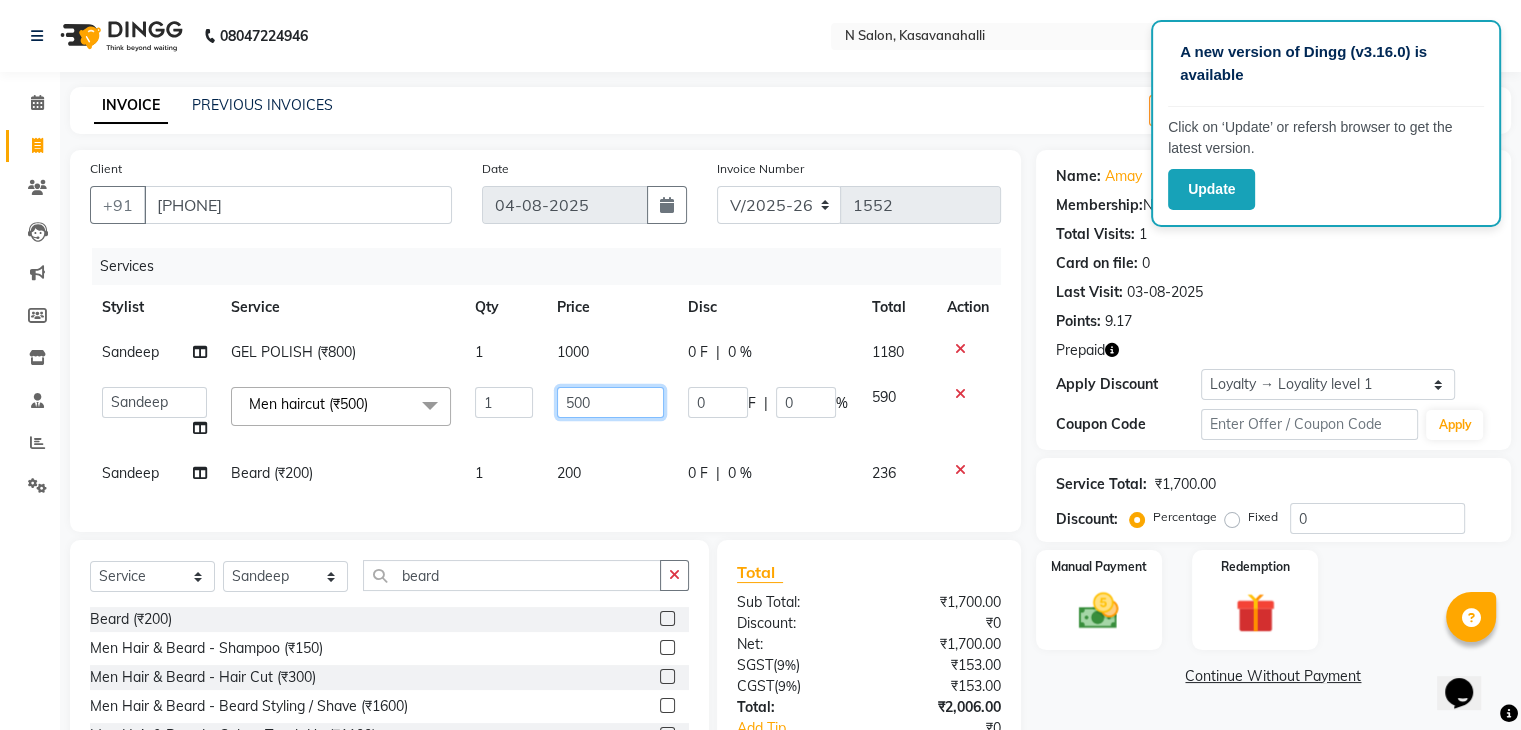 click on "500" 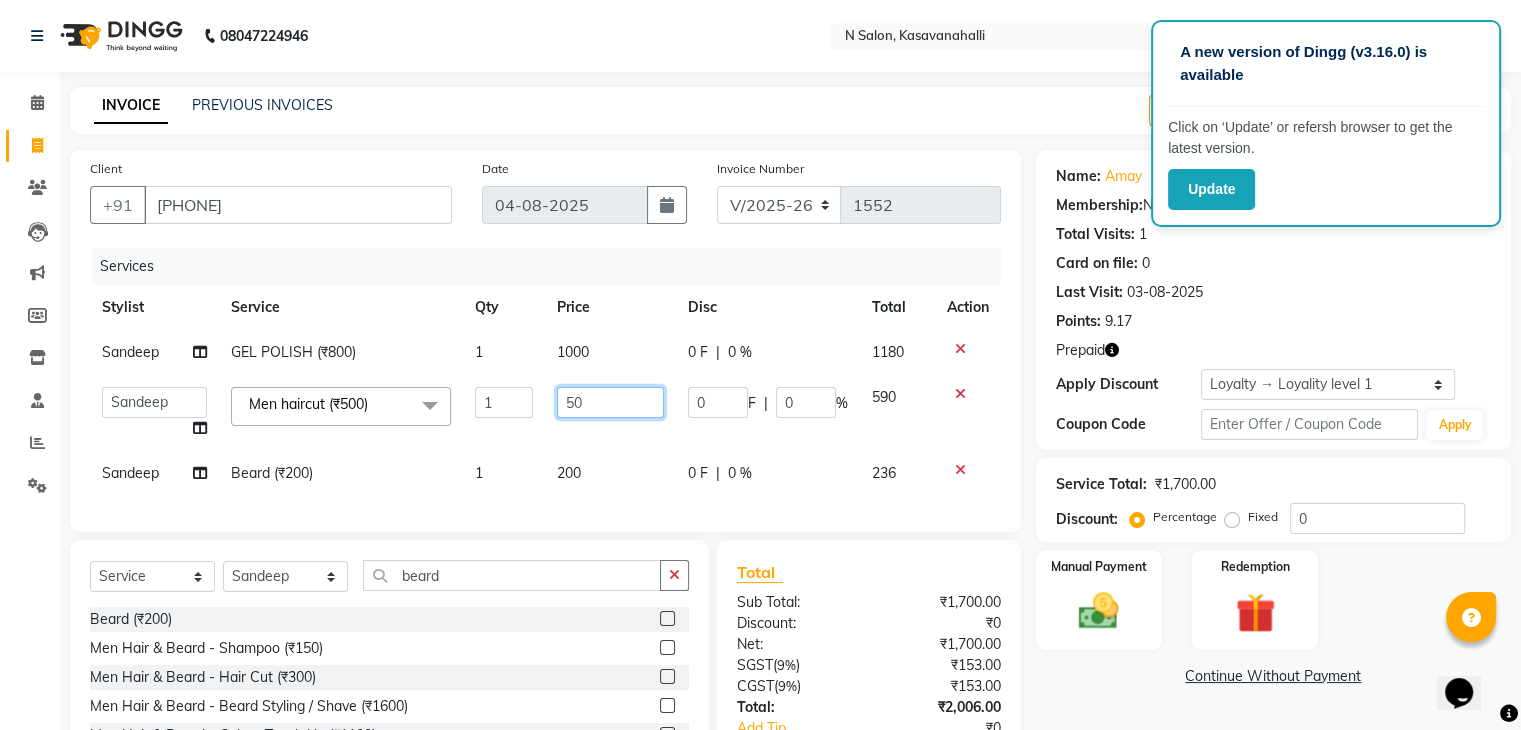 type on "5" 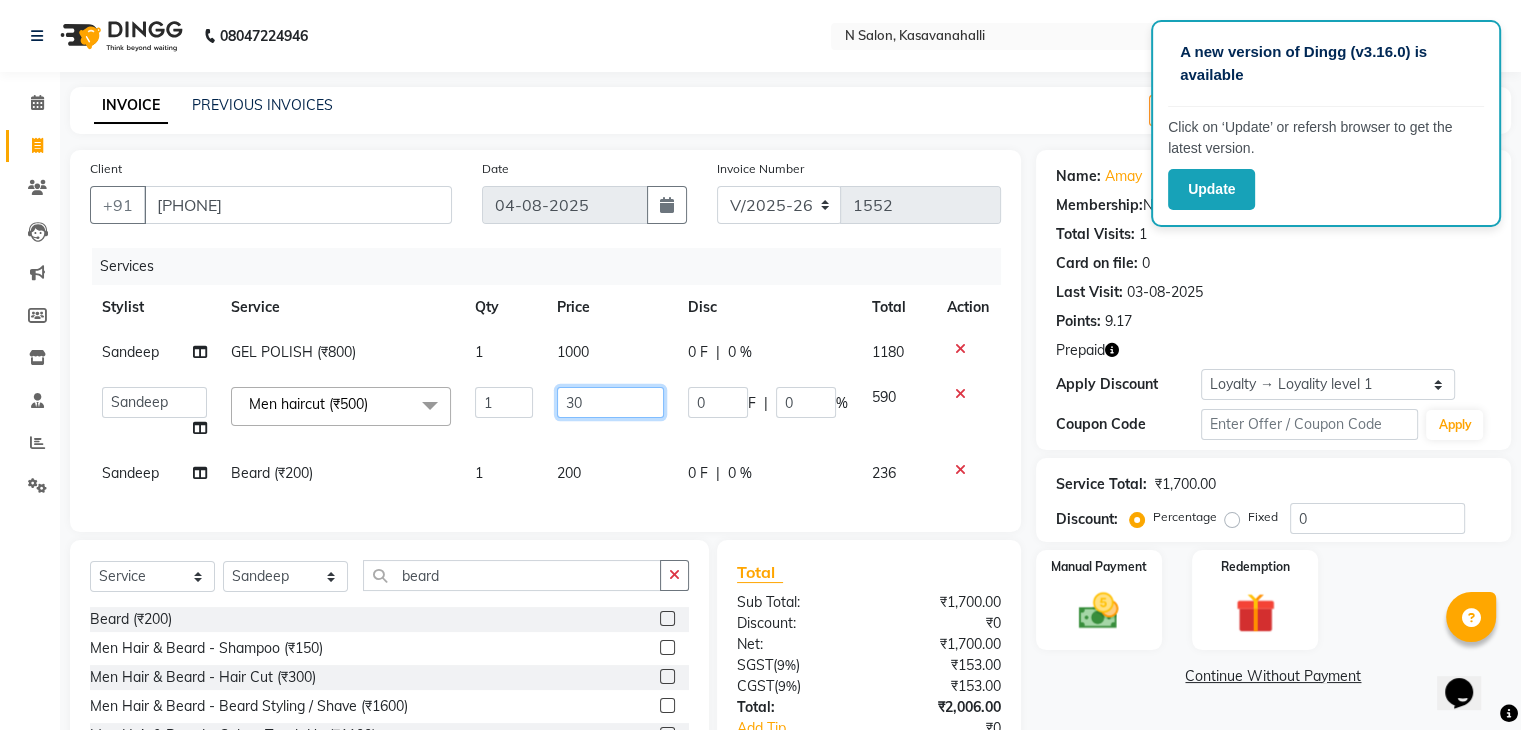type on "300" 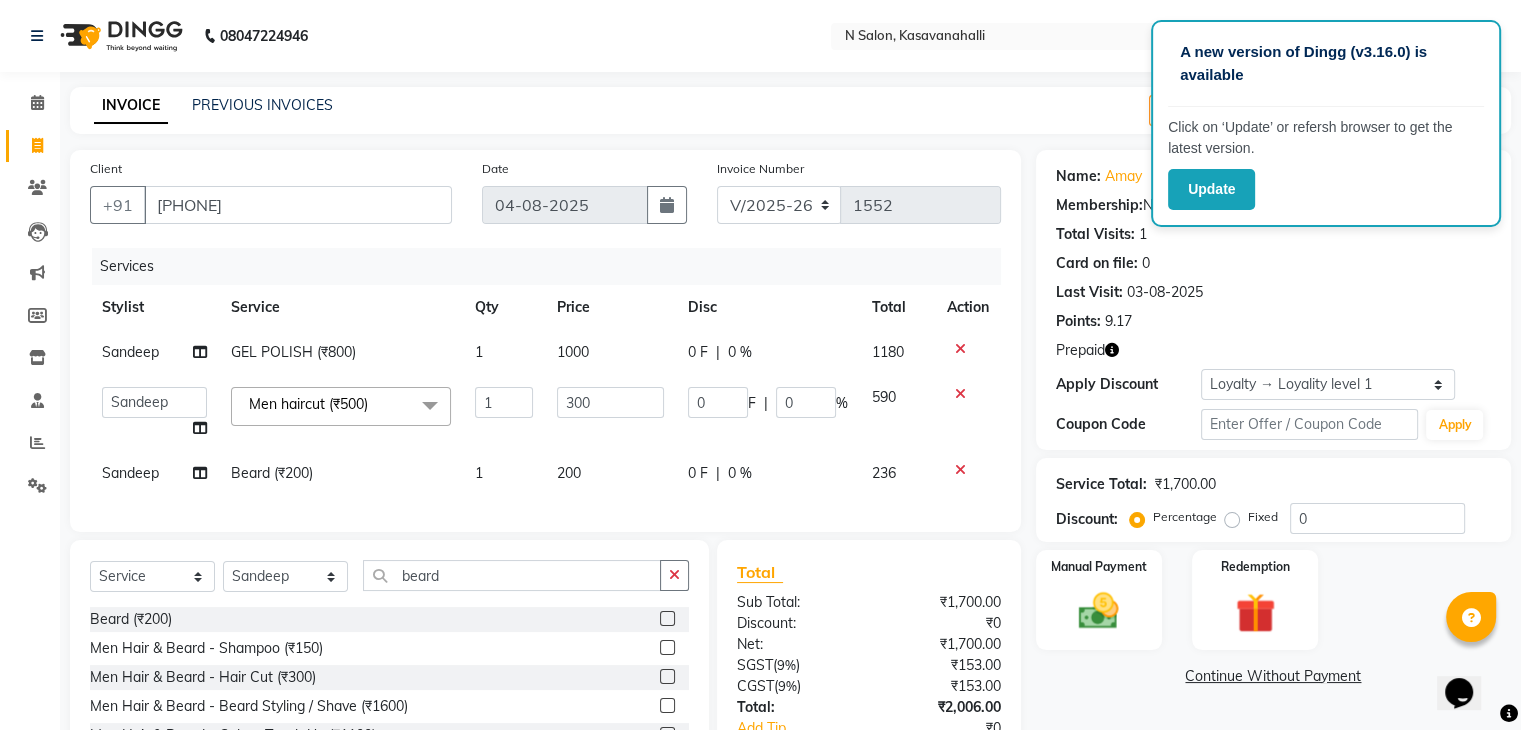 click on "200" 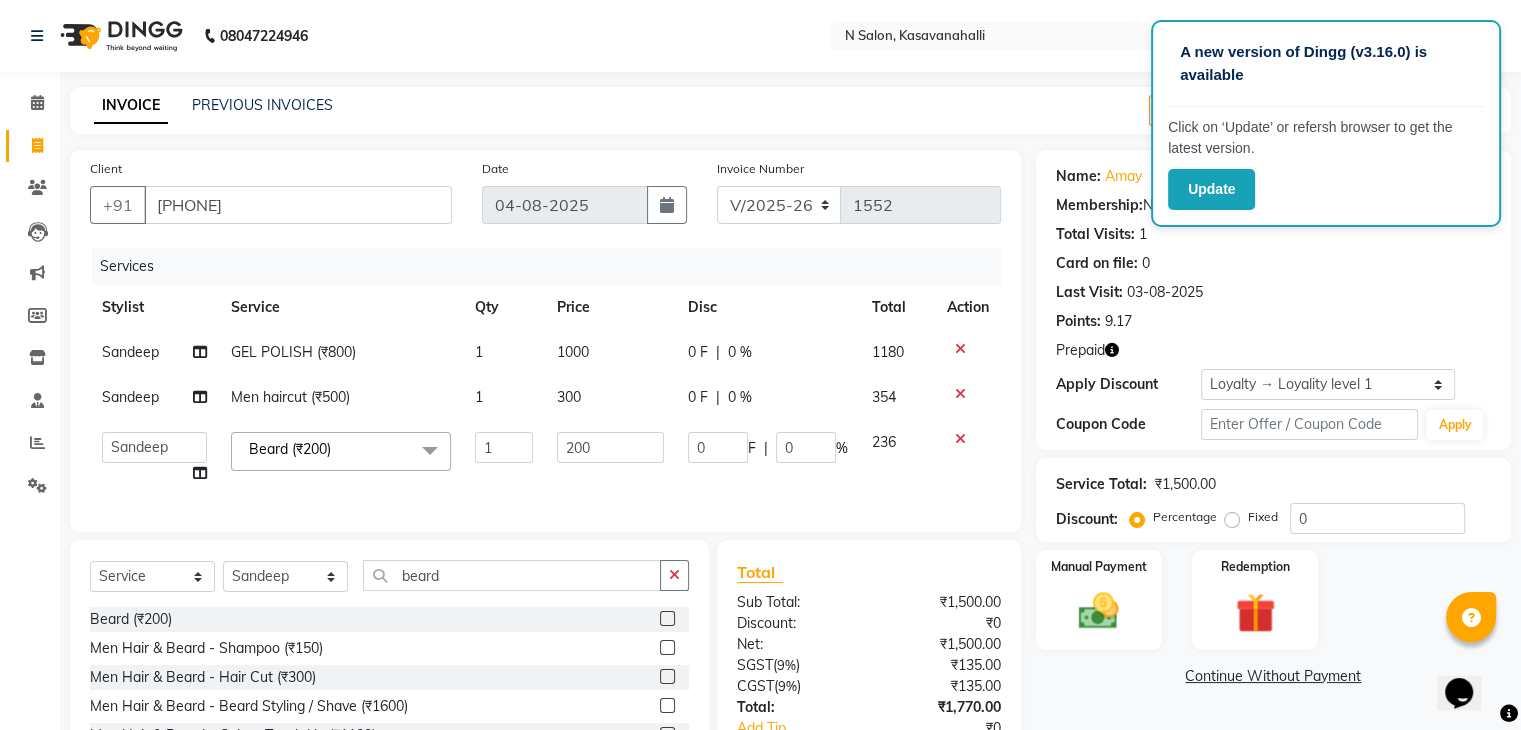 click on "300" 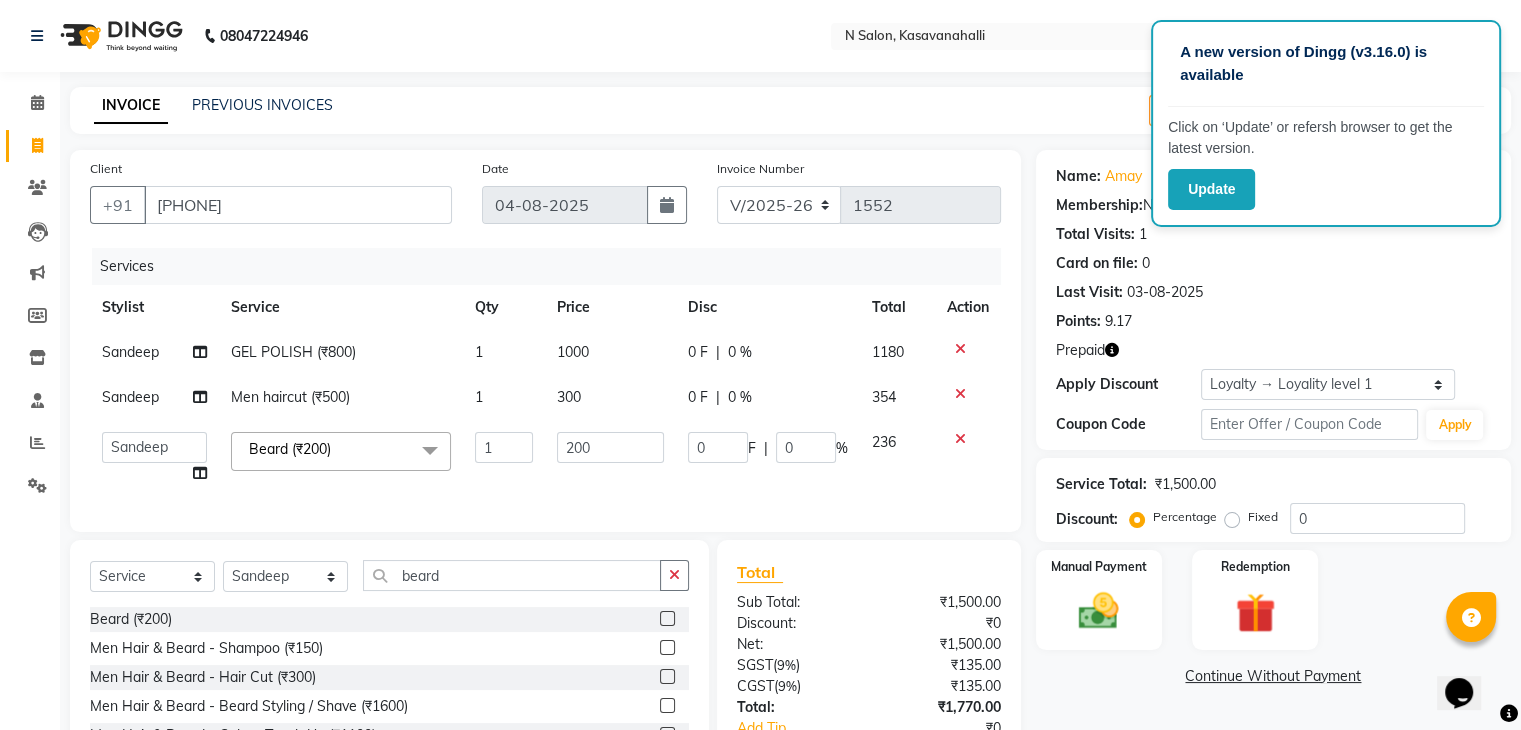 select on "64216" 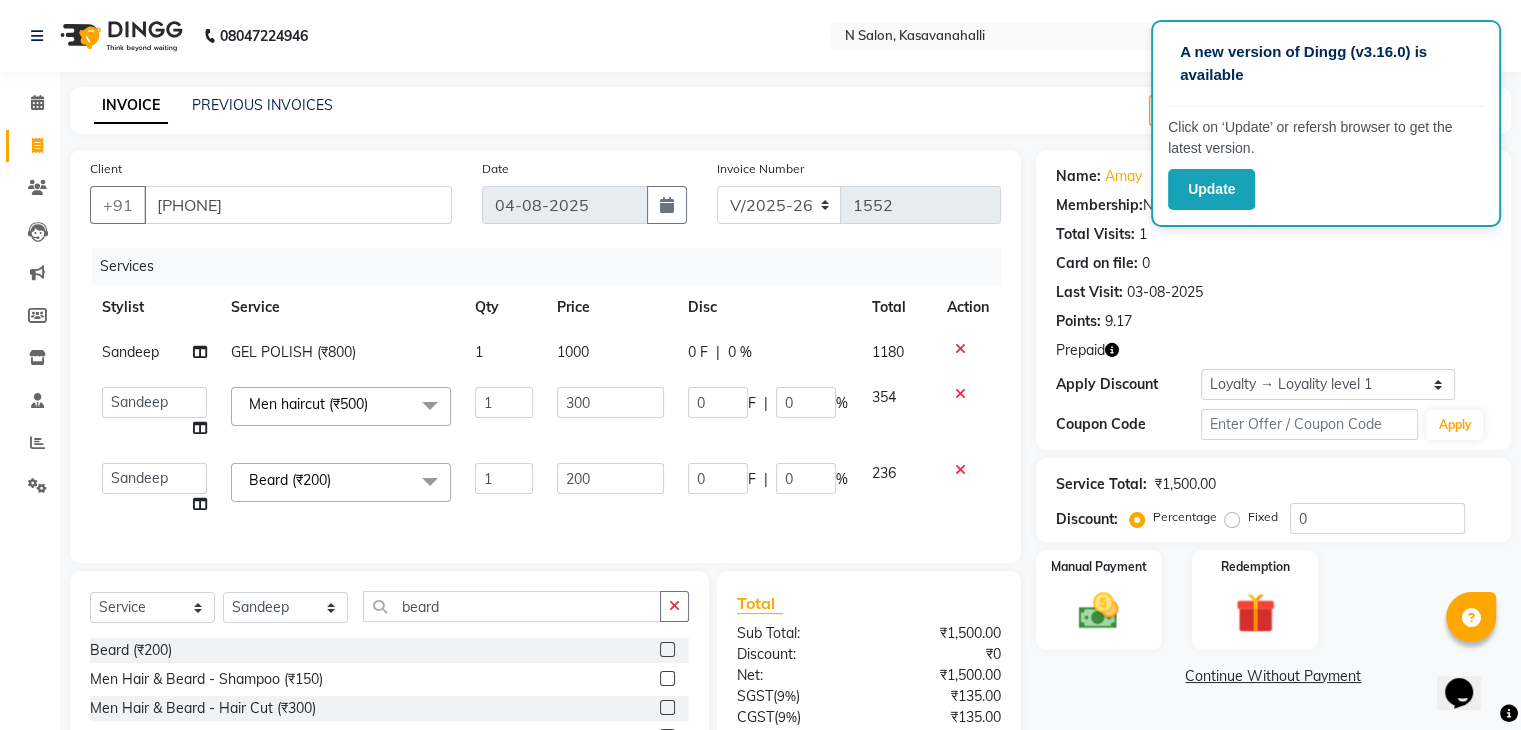 click on "1000" 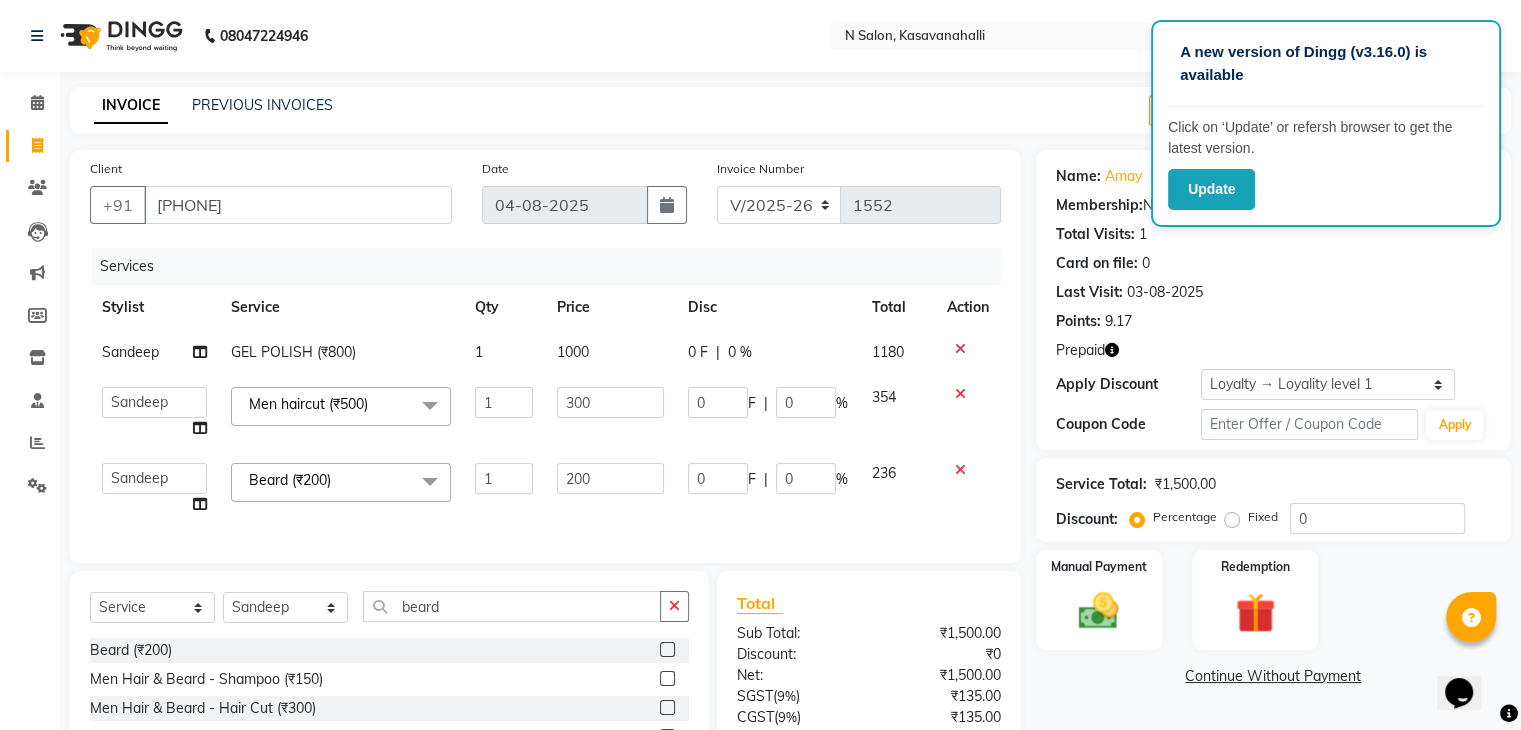select on "64216" 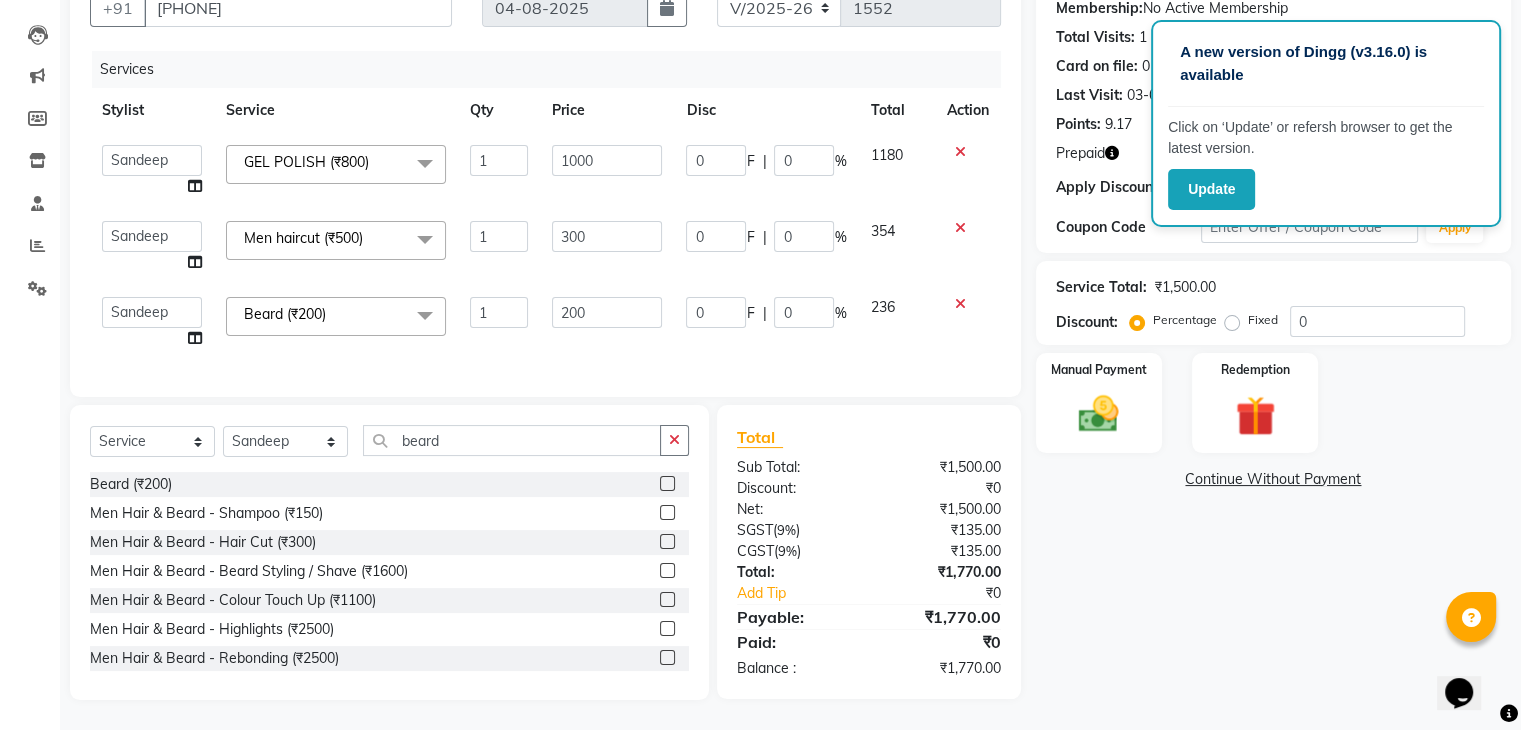 scroll, scrollTop: 100, scrollLeft: 0, axis: vertical 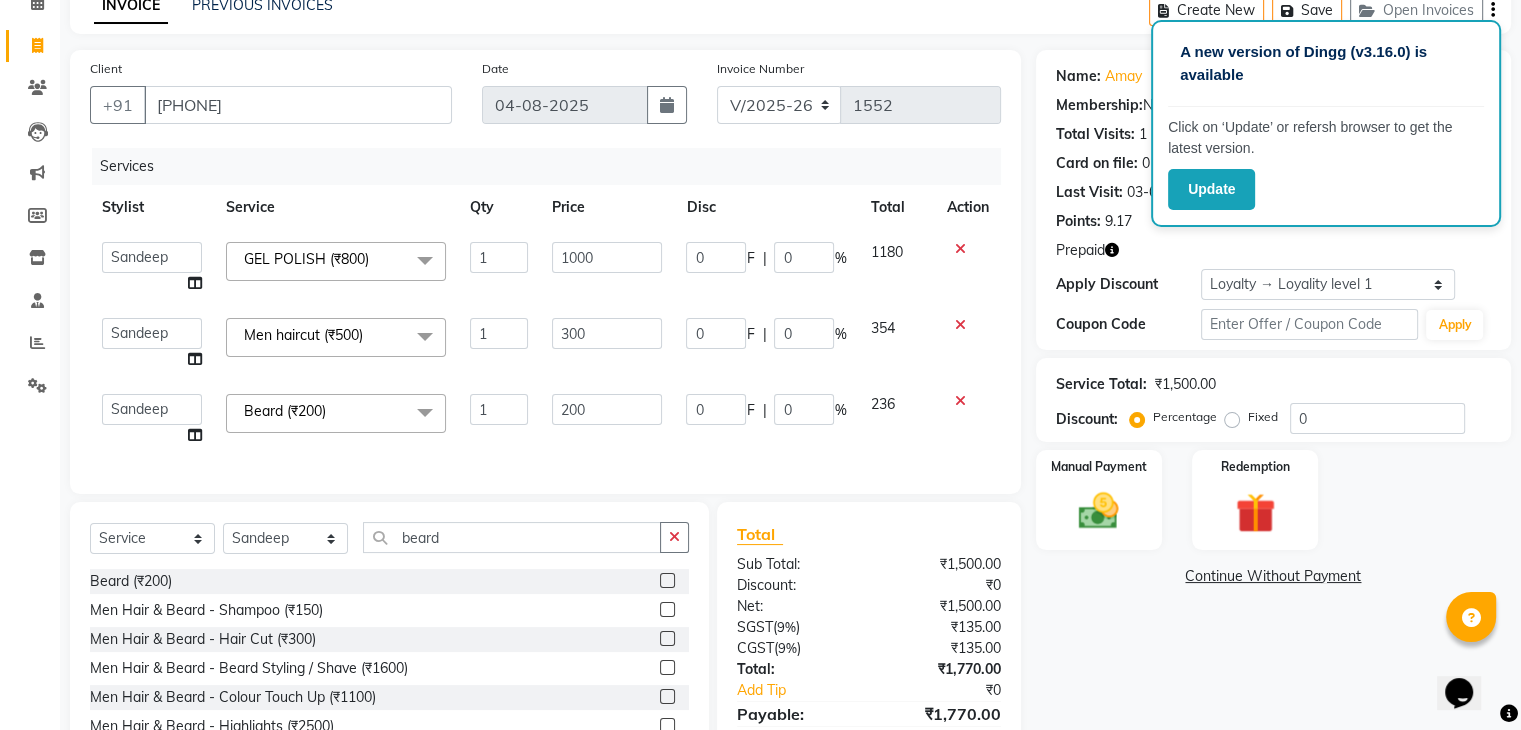 click 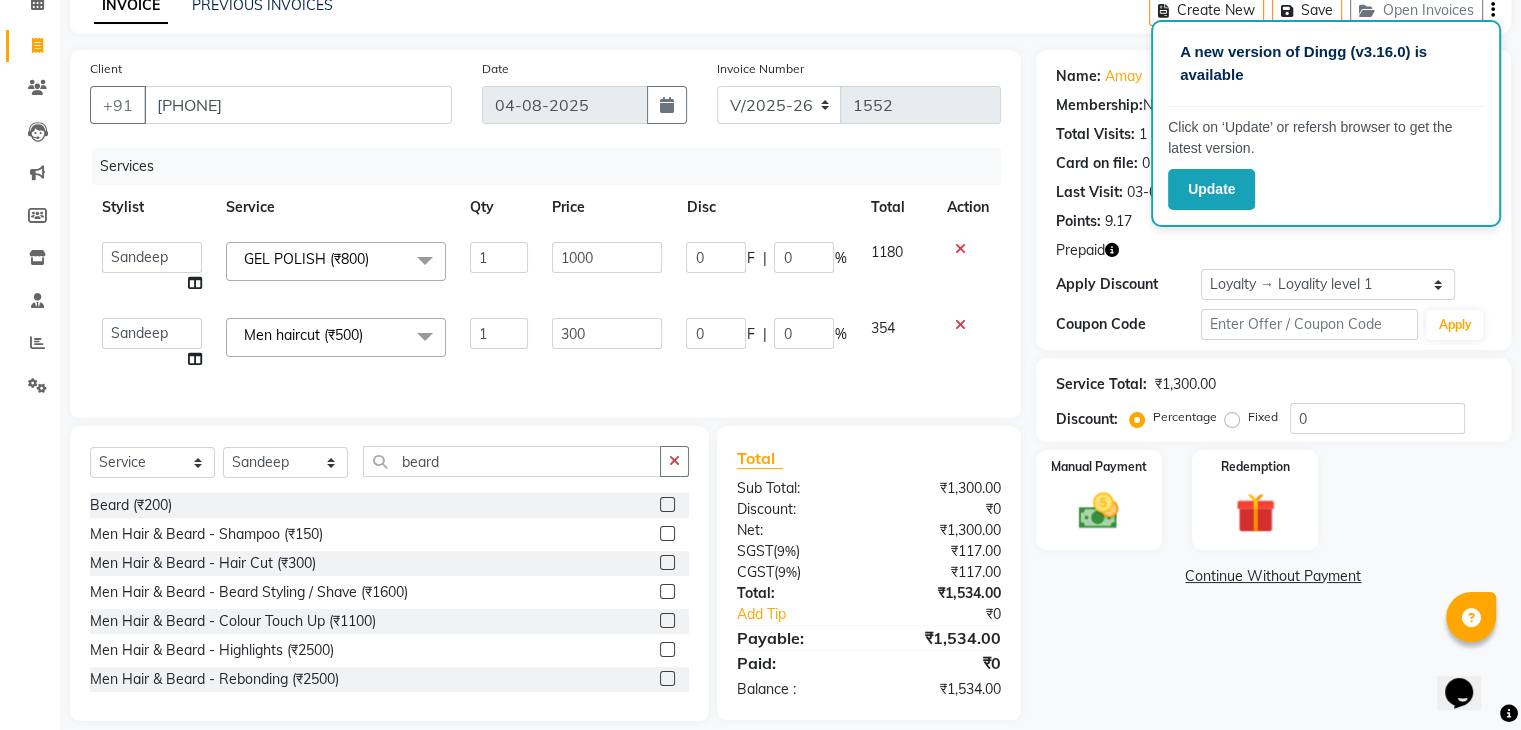 scroll, scrollTop: 137, scrollLeft: 0, axis: vertical 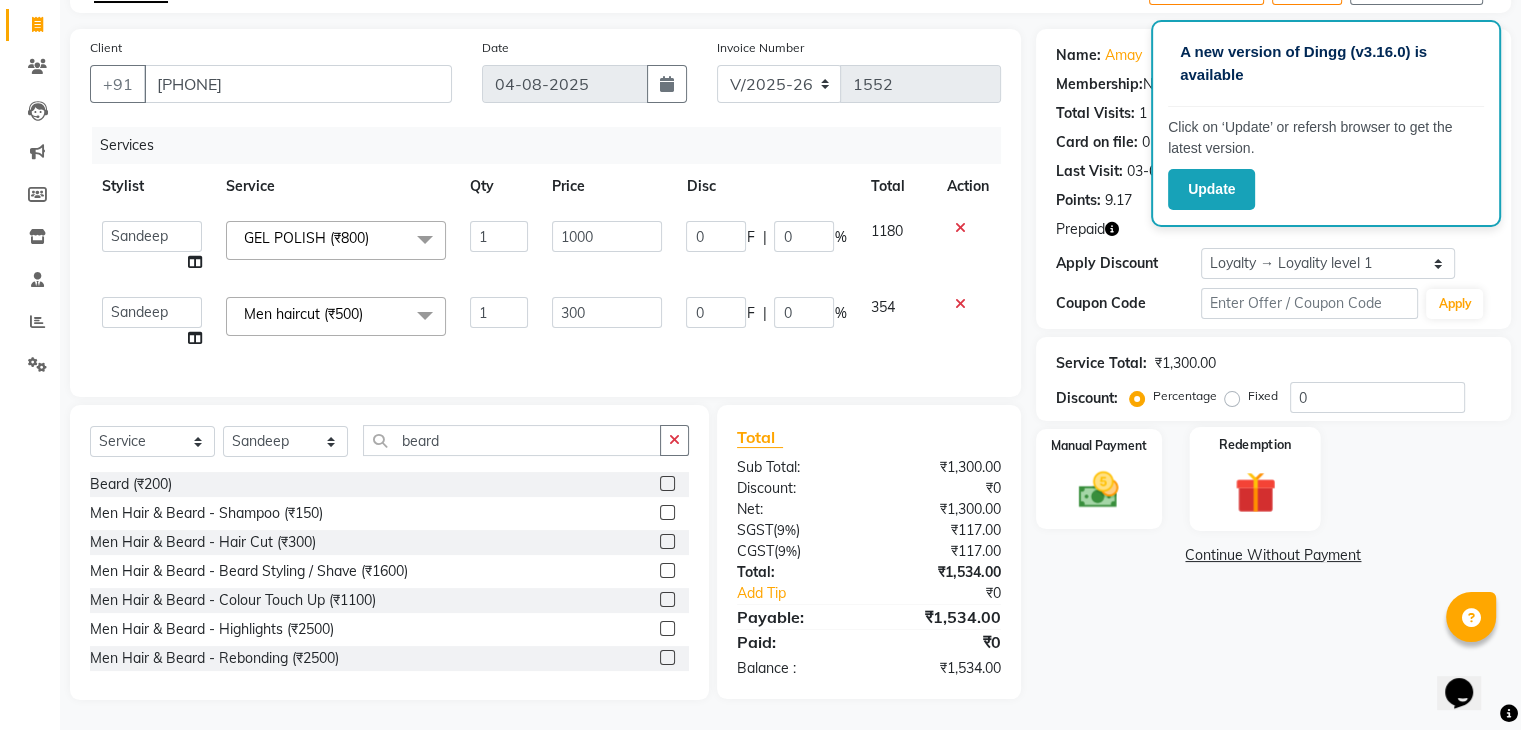 click 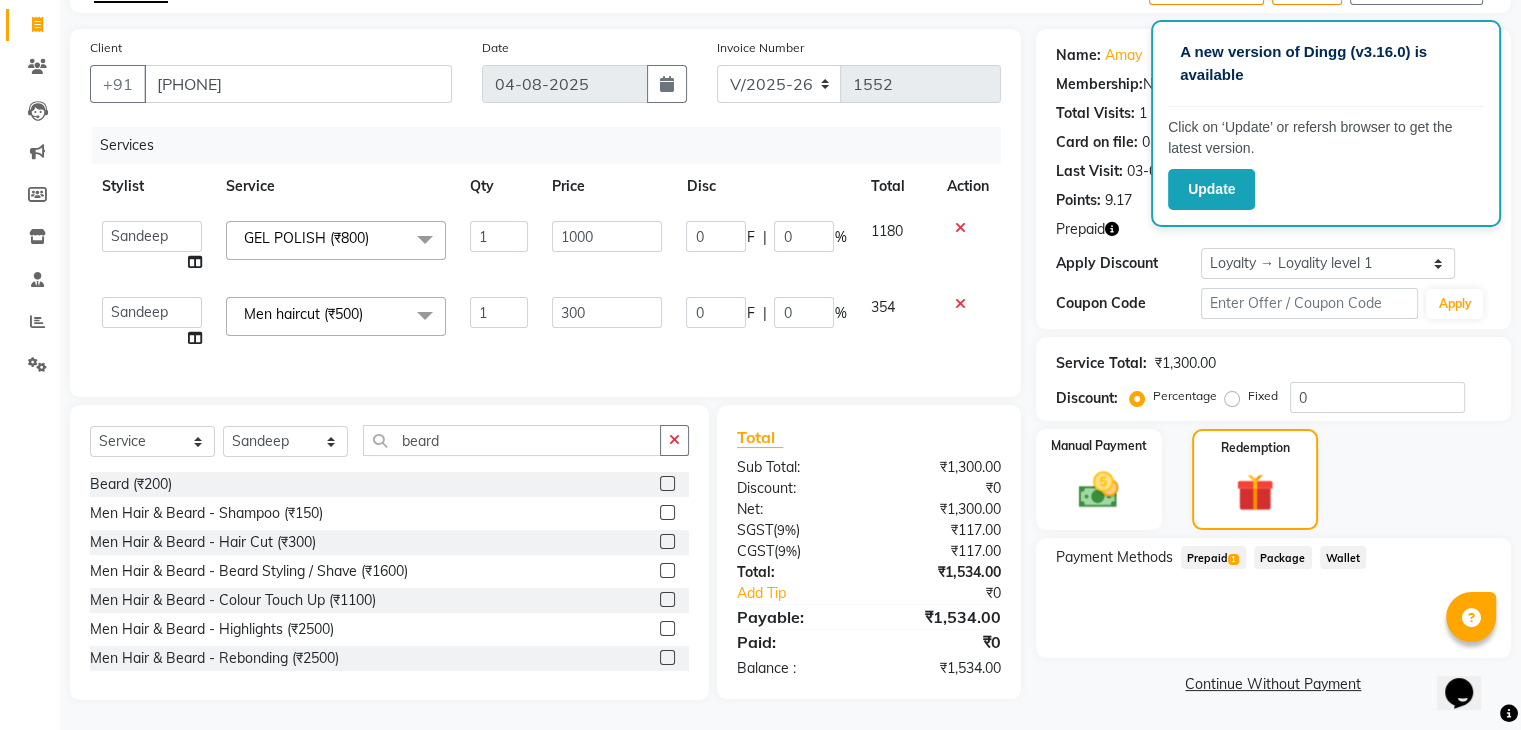 click on "Prepaid  1" 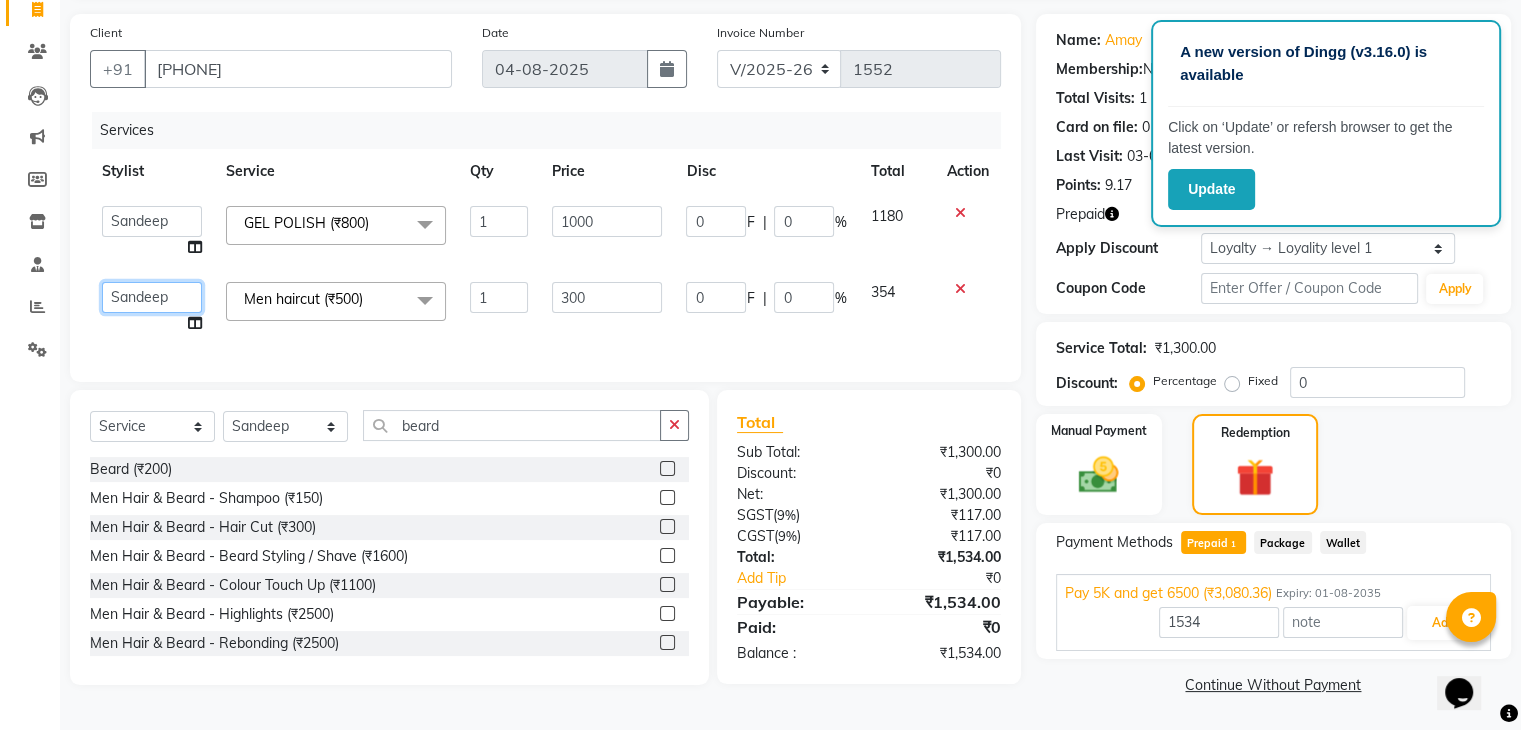 click on "[FIRST] [LAST] [LAST] [LAST] [LAST] [LAST] [LAST] [LAST]" 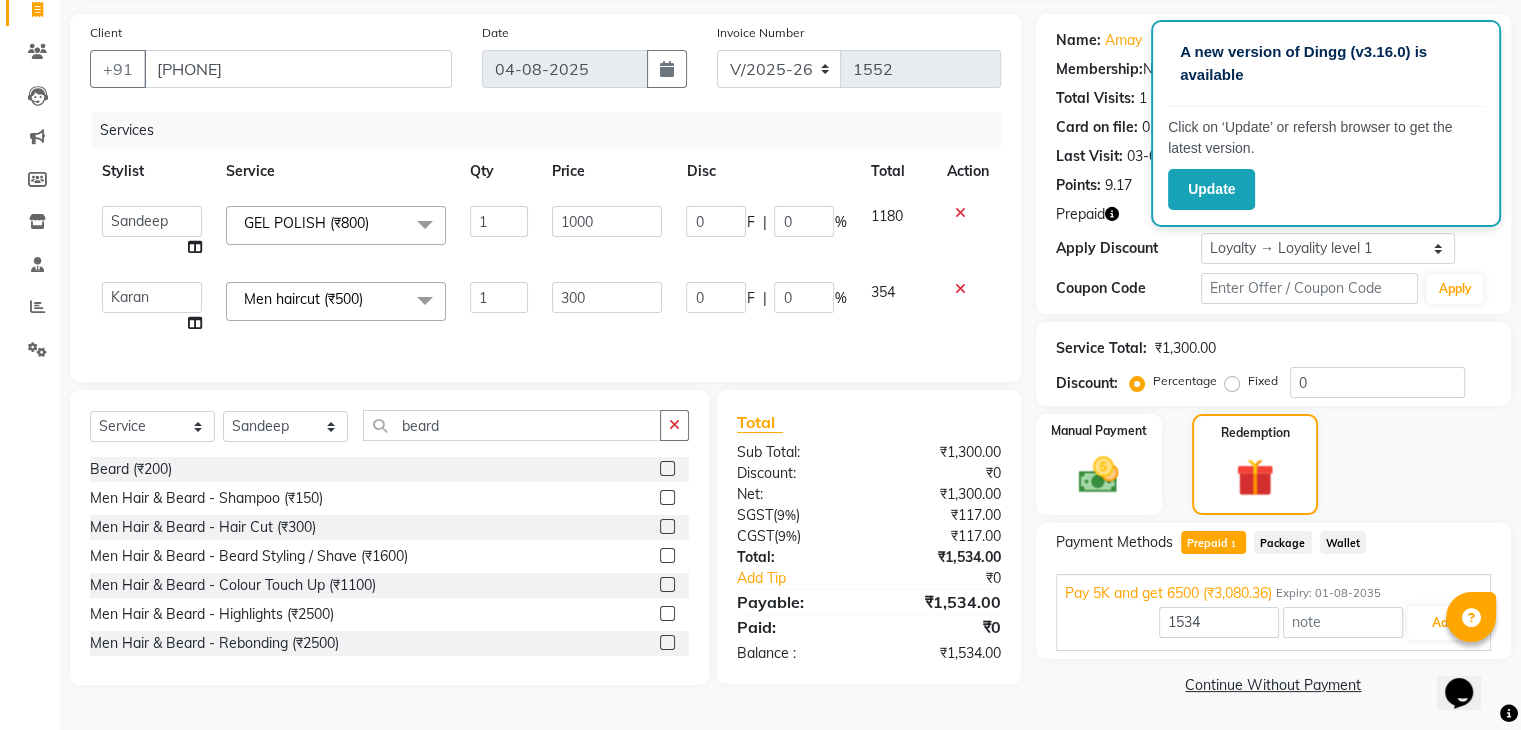 type on "3080.36" 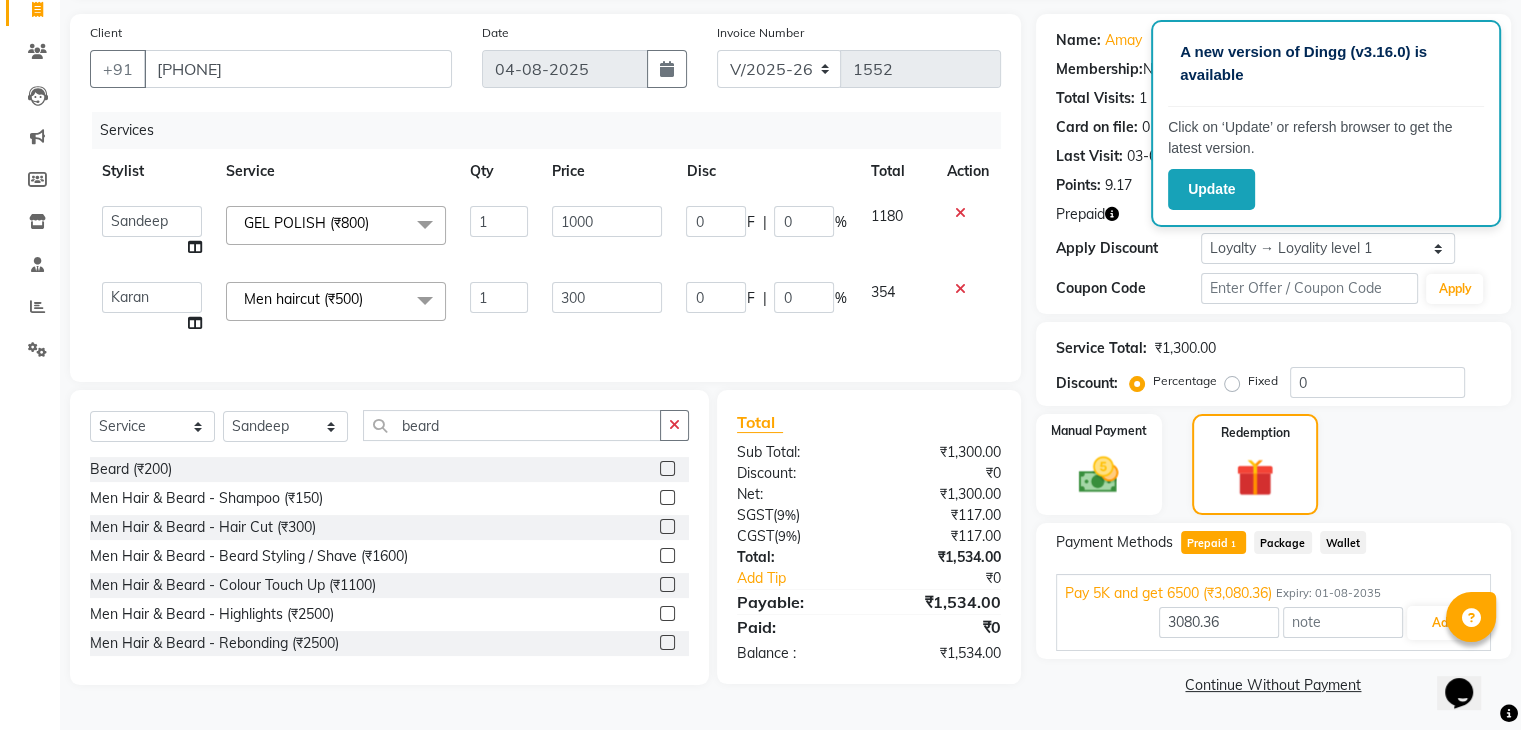 select on "86035" 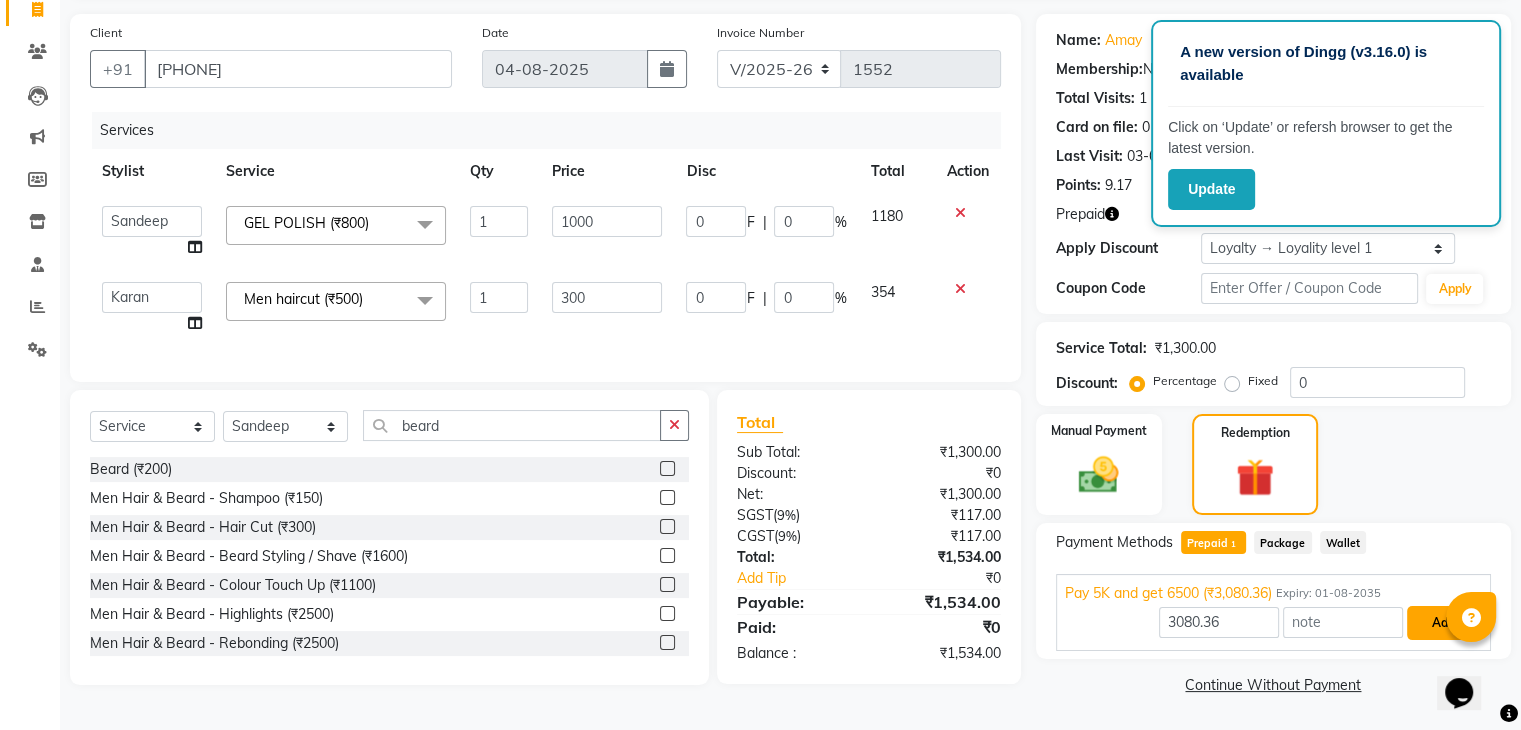 click on "Add" at bounding box center (1443, 623) 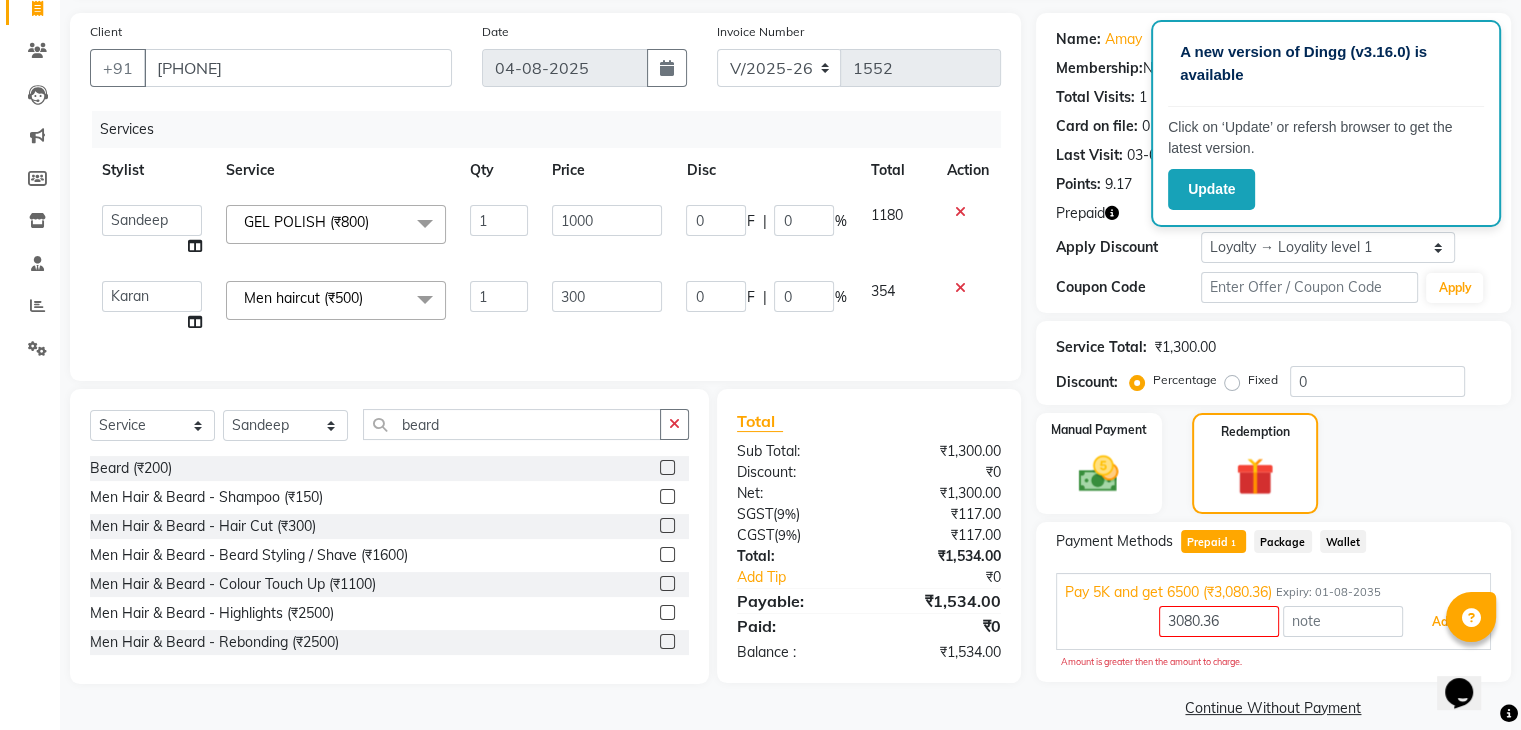 scroll, scrollTop: 160, scrollLeft: 0, axis: vertical 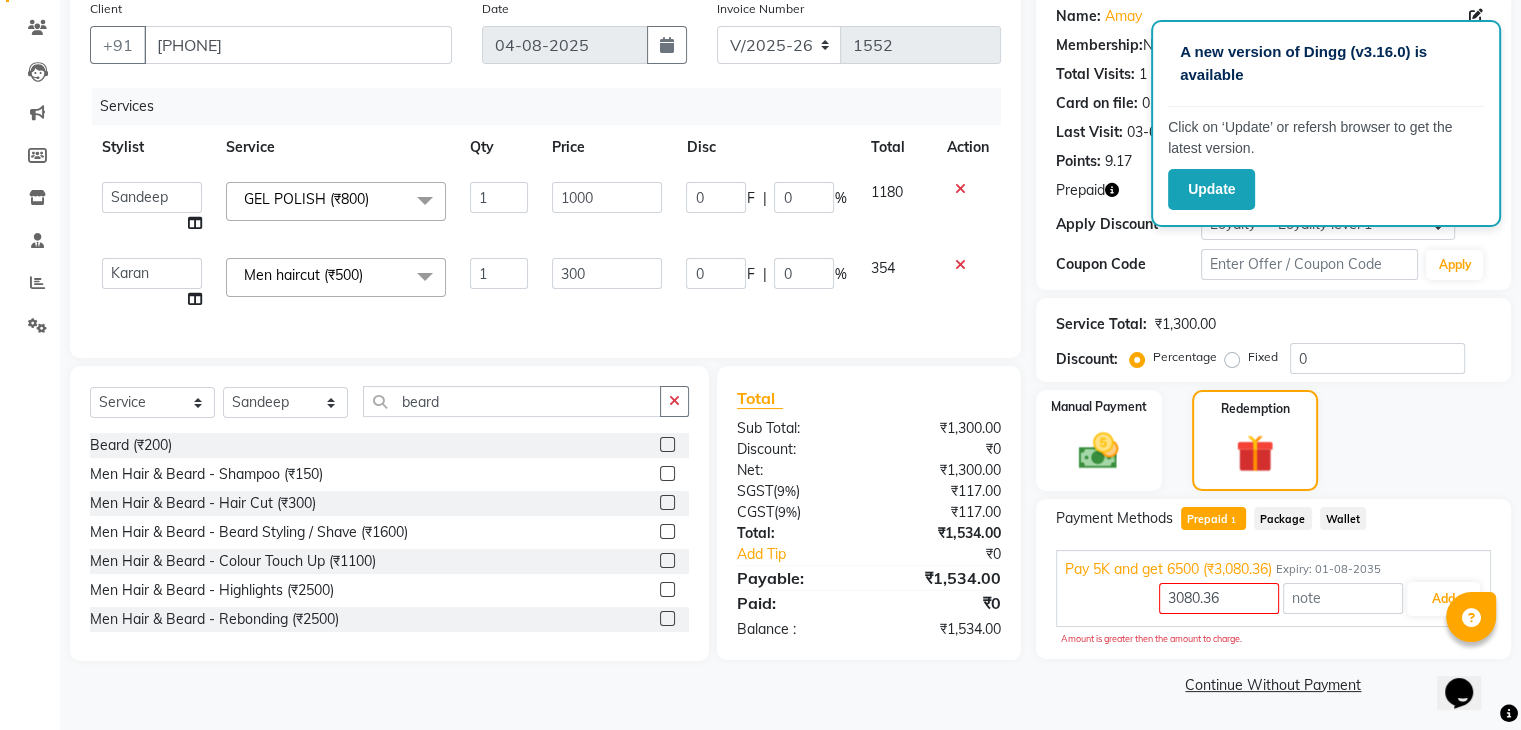 click on "Service Total:  ₹1,300.00  Discount:  Percentage   Fixed  0" 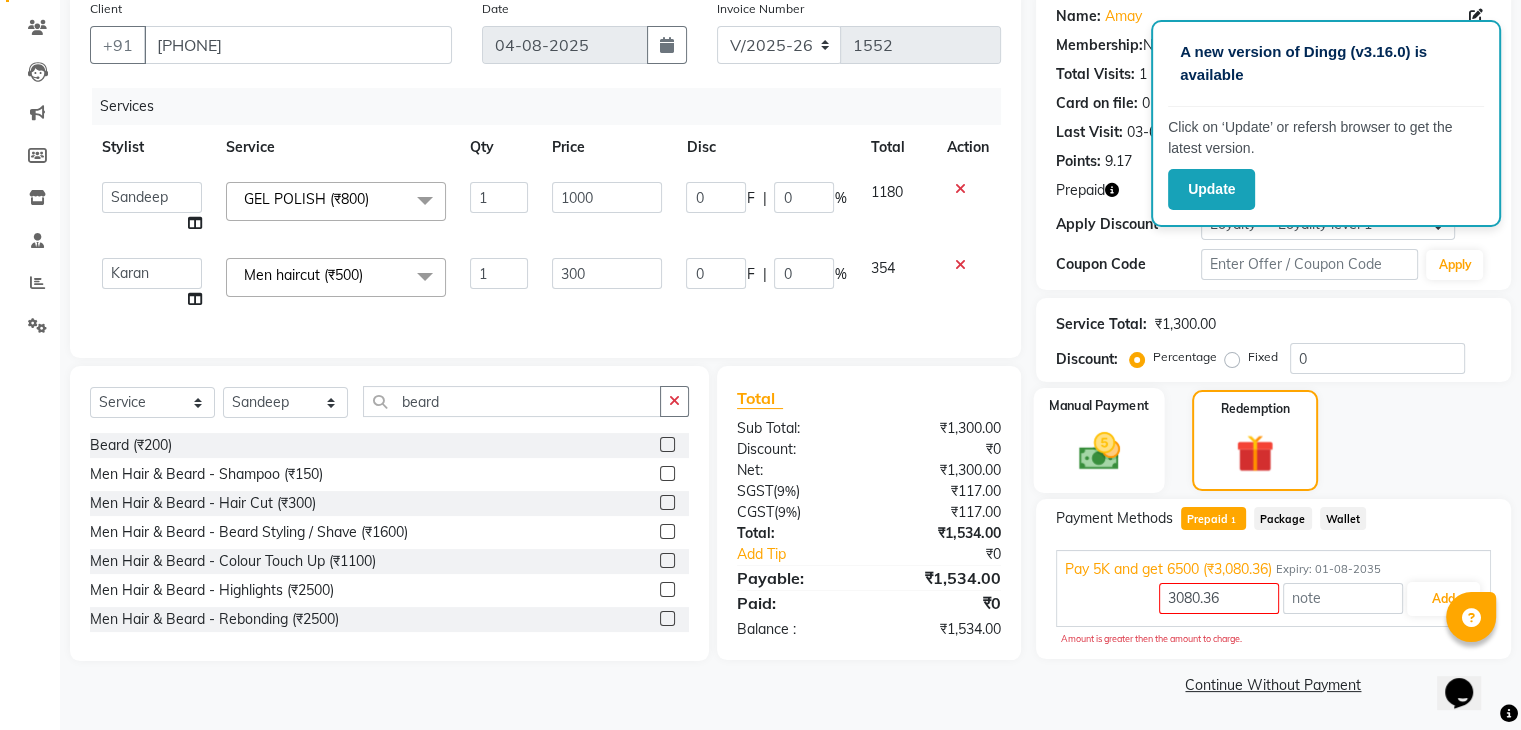 drag, startPoint x: 1092, startPoint y: 434, endPoint x: 1139, endPoint y: 437, distance: 47.095646 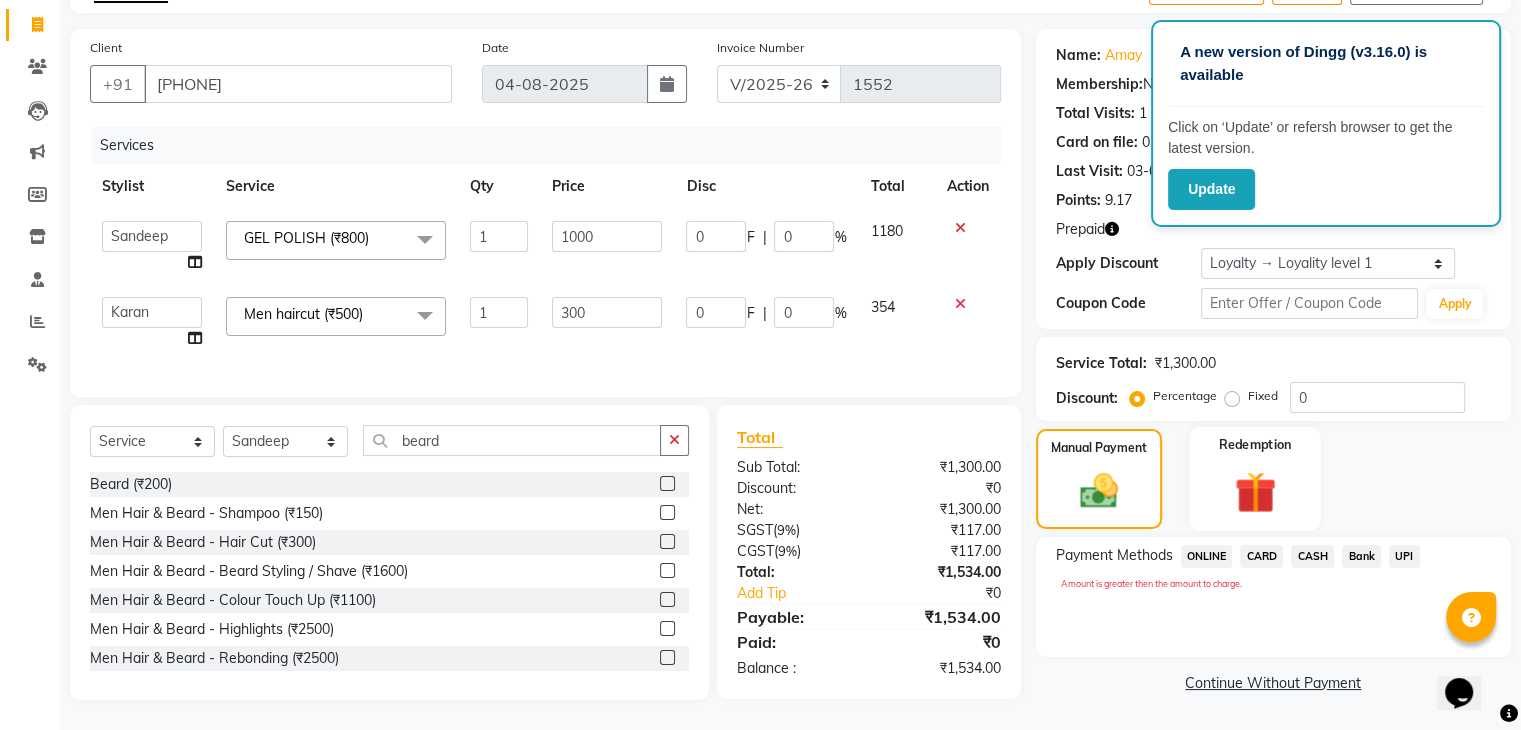 drag, startPoint x: 1235, startPoint y: 421, endPoint x: 1239, endPoint y: 437, distance: 16.492422 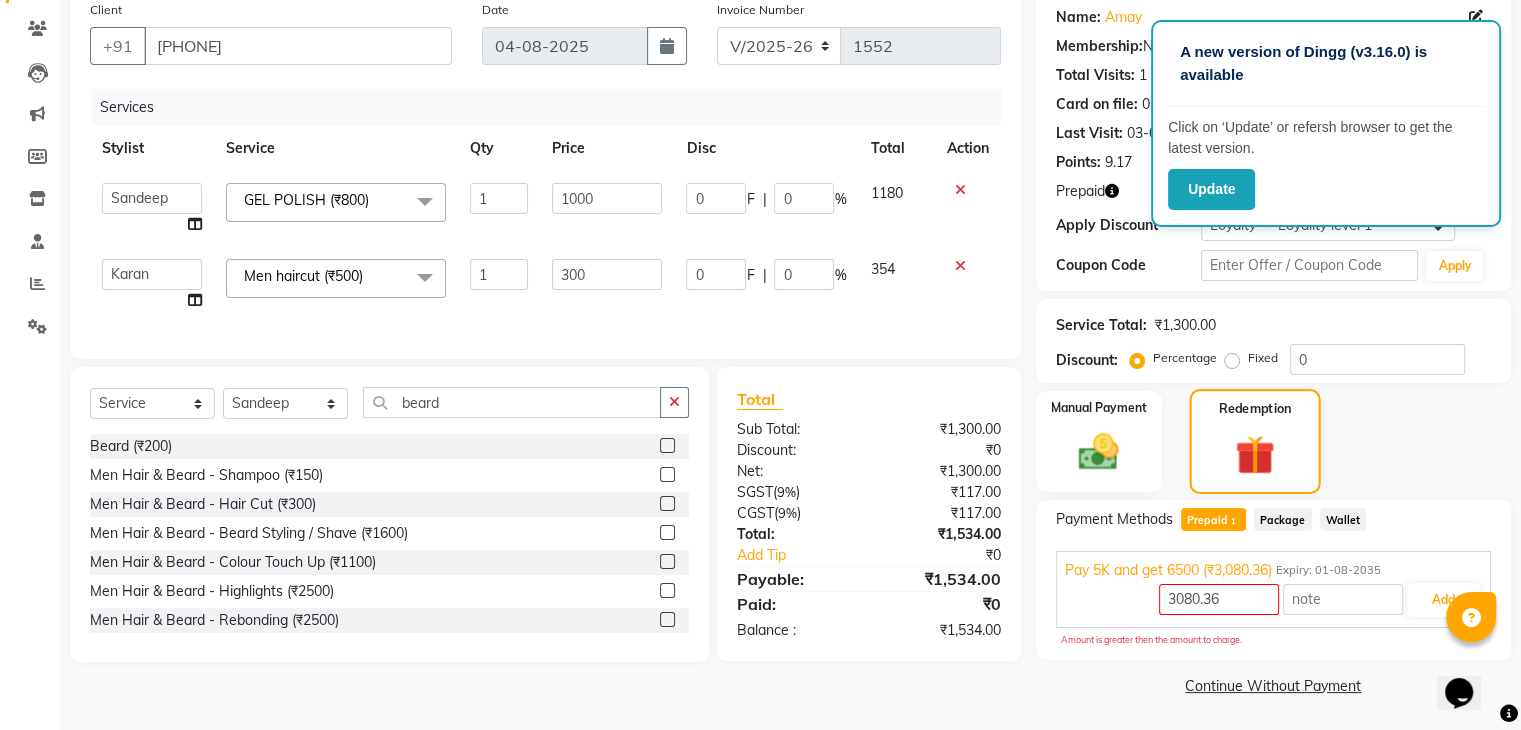 scroll, scrollTop: 160, scrollLeft: 0, axis: vertical 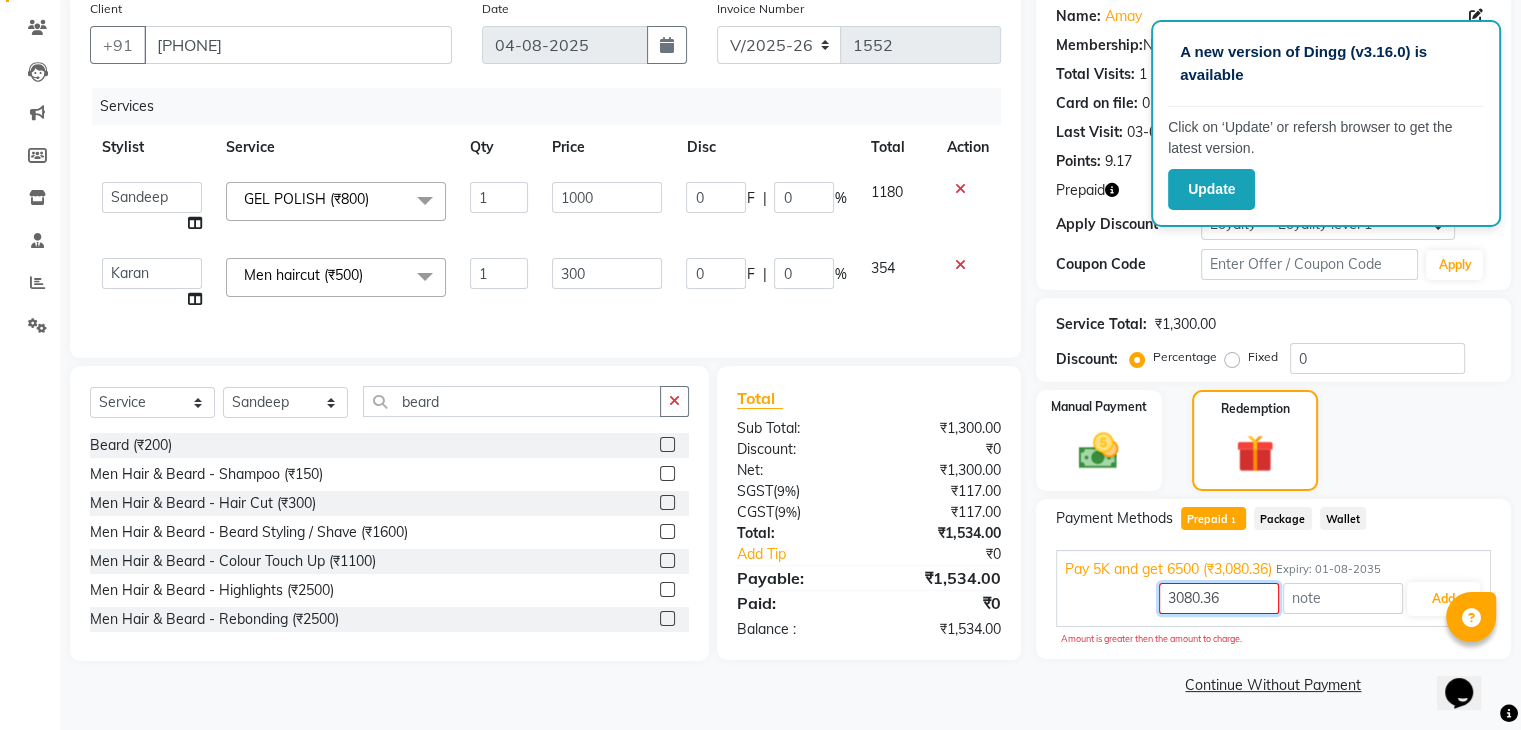 click on "3080.36" at bounding box center (1219, 598) 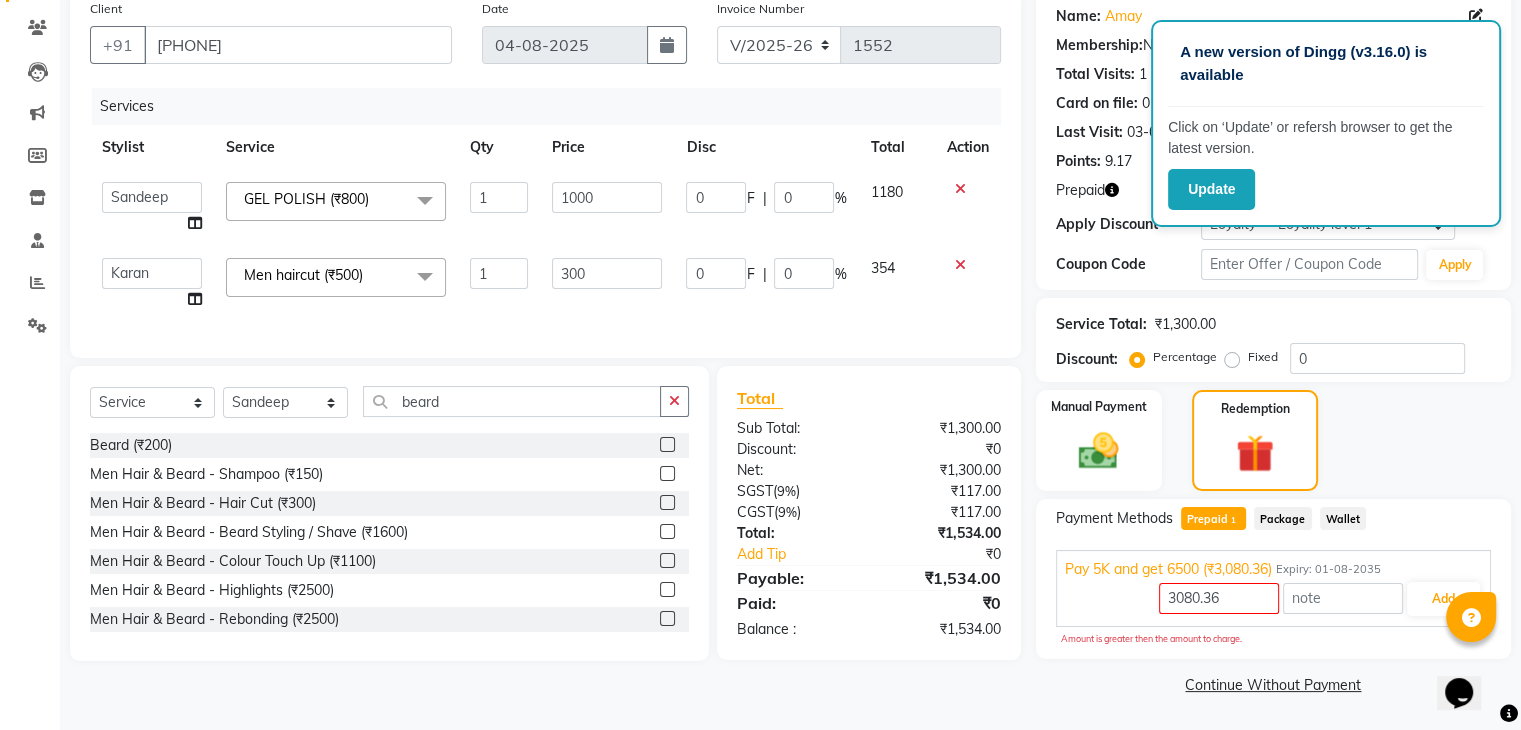 click at bounding box center [1471, 617] 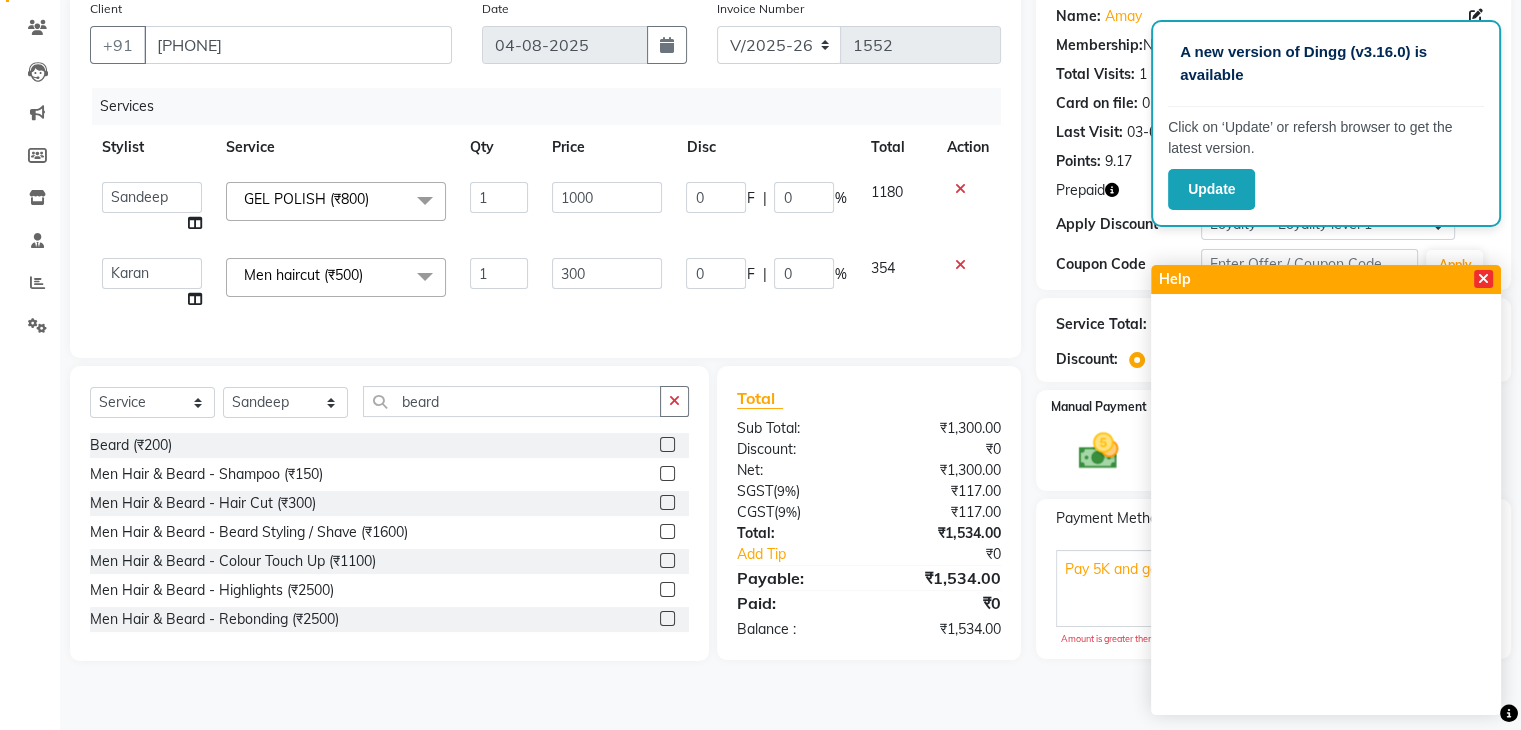 click at bounding box center [1483, 279] 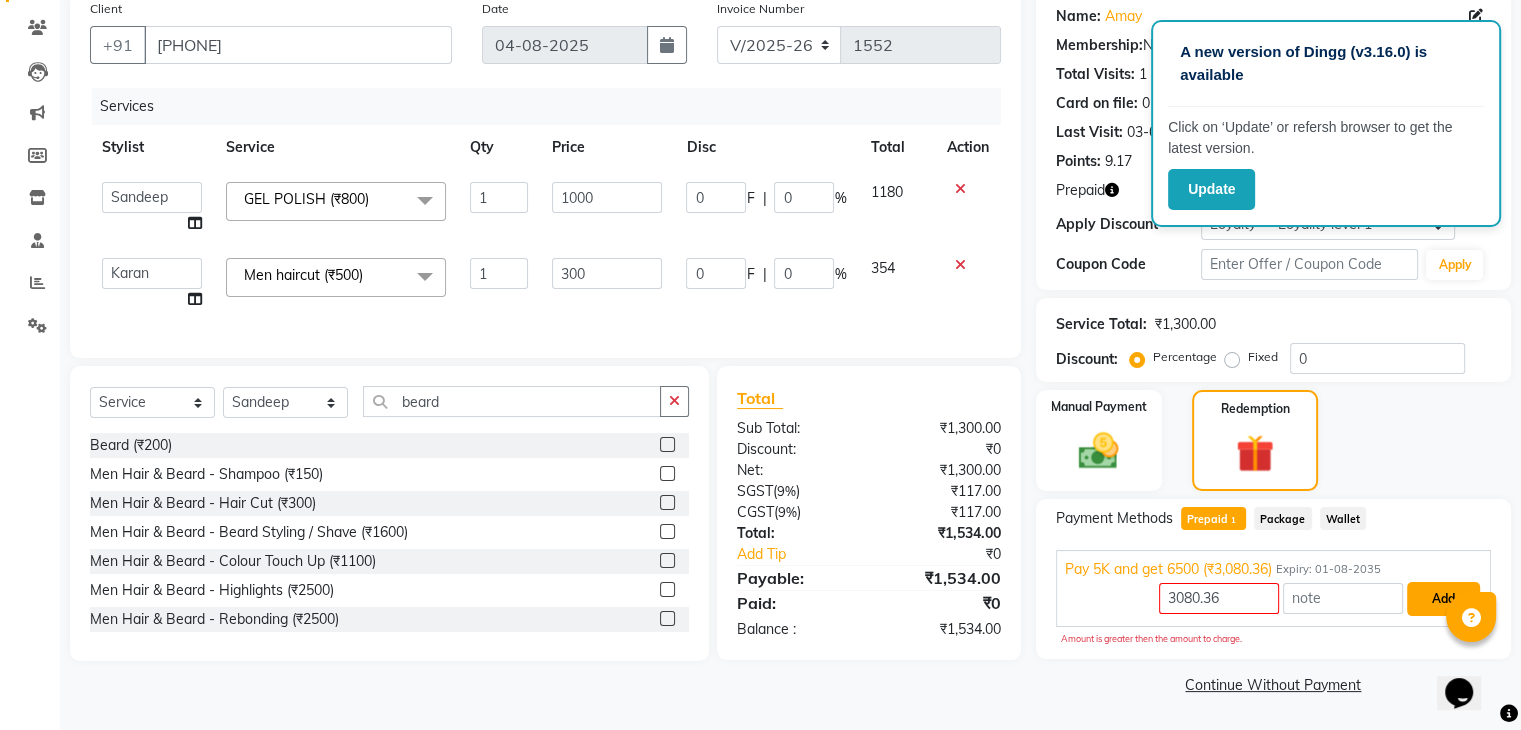 click on "Add" at bounding box center (1443, 599) 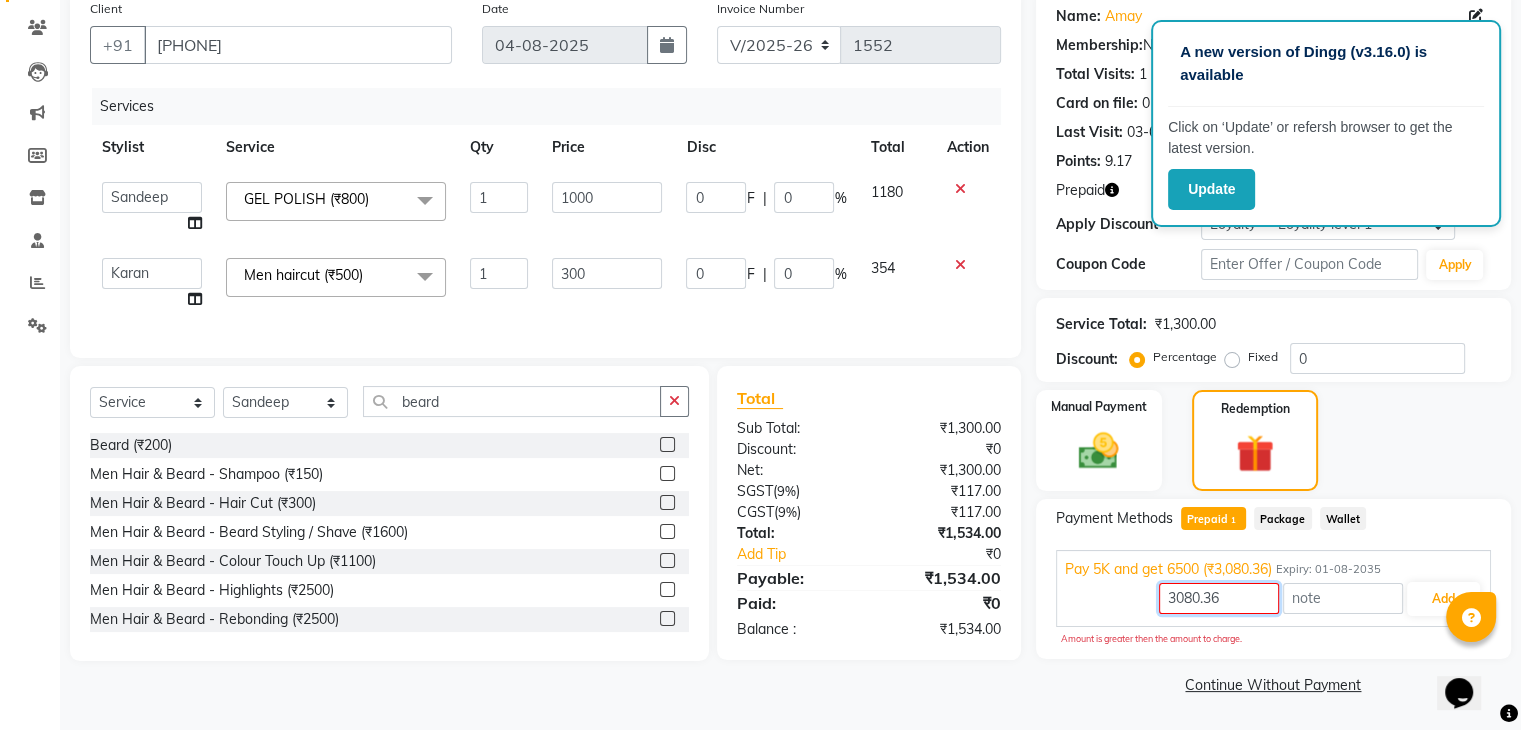 click on "3080.36" at bounding box center [1219, 598] 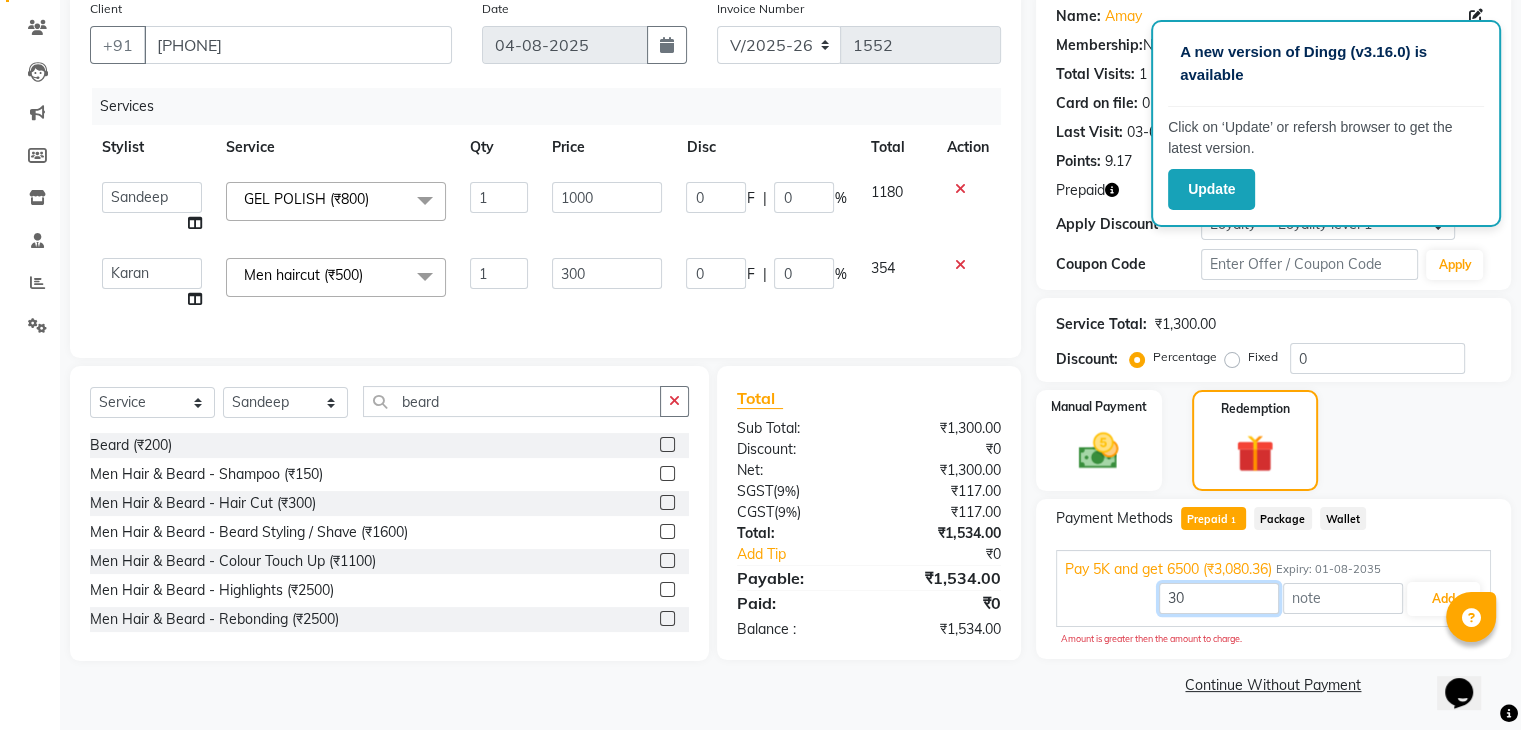 type on "3" 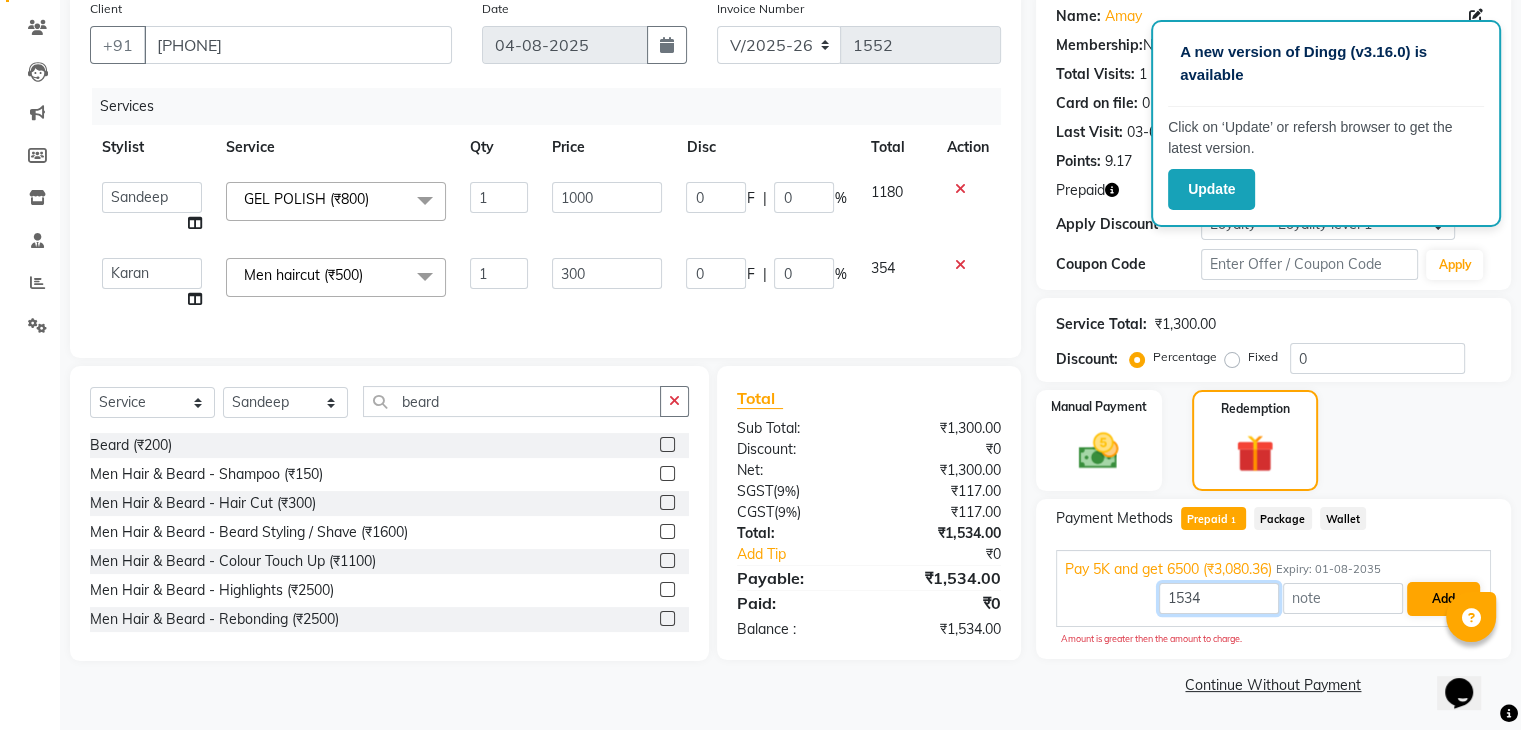 type on "1534" 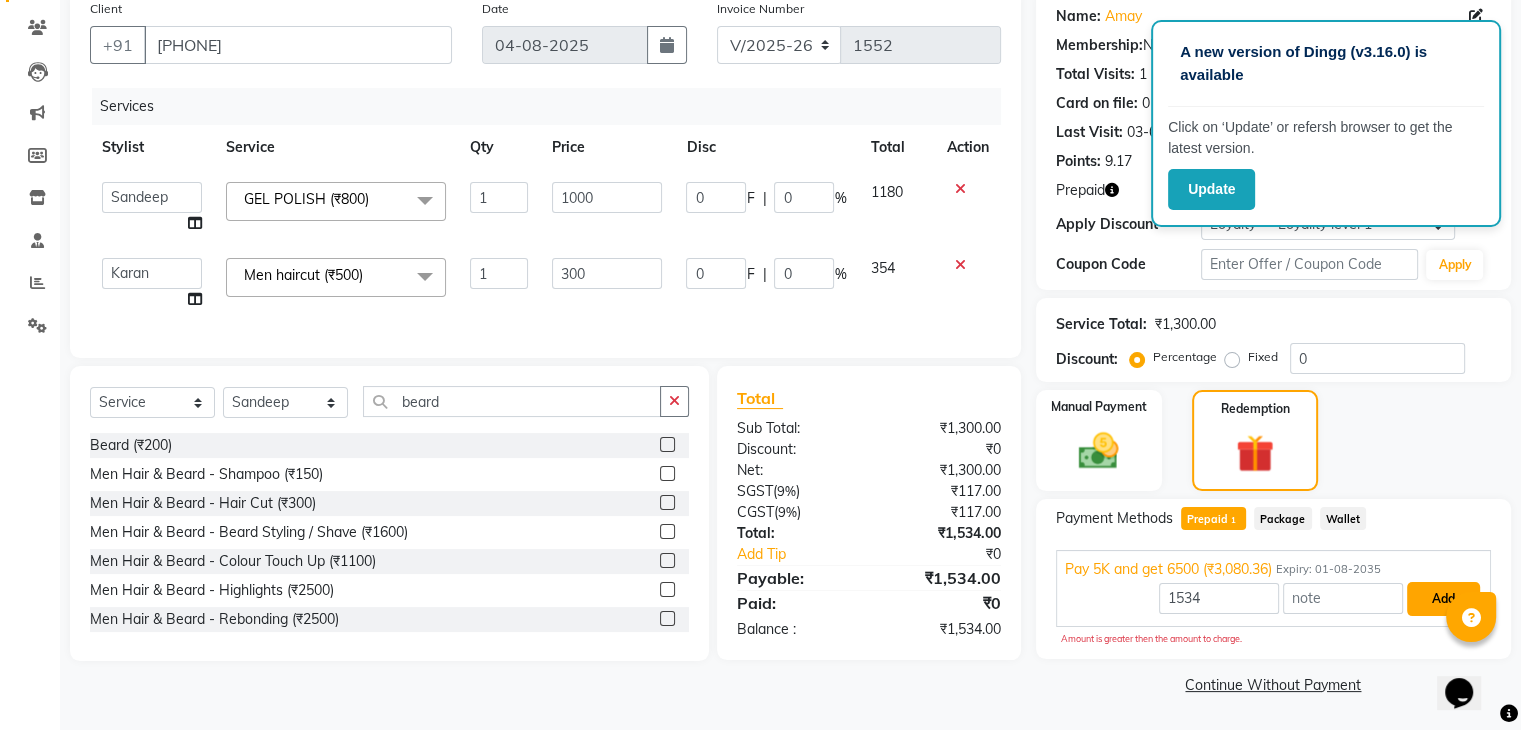 click on "Add" at bounding box center (1443, 599) 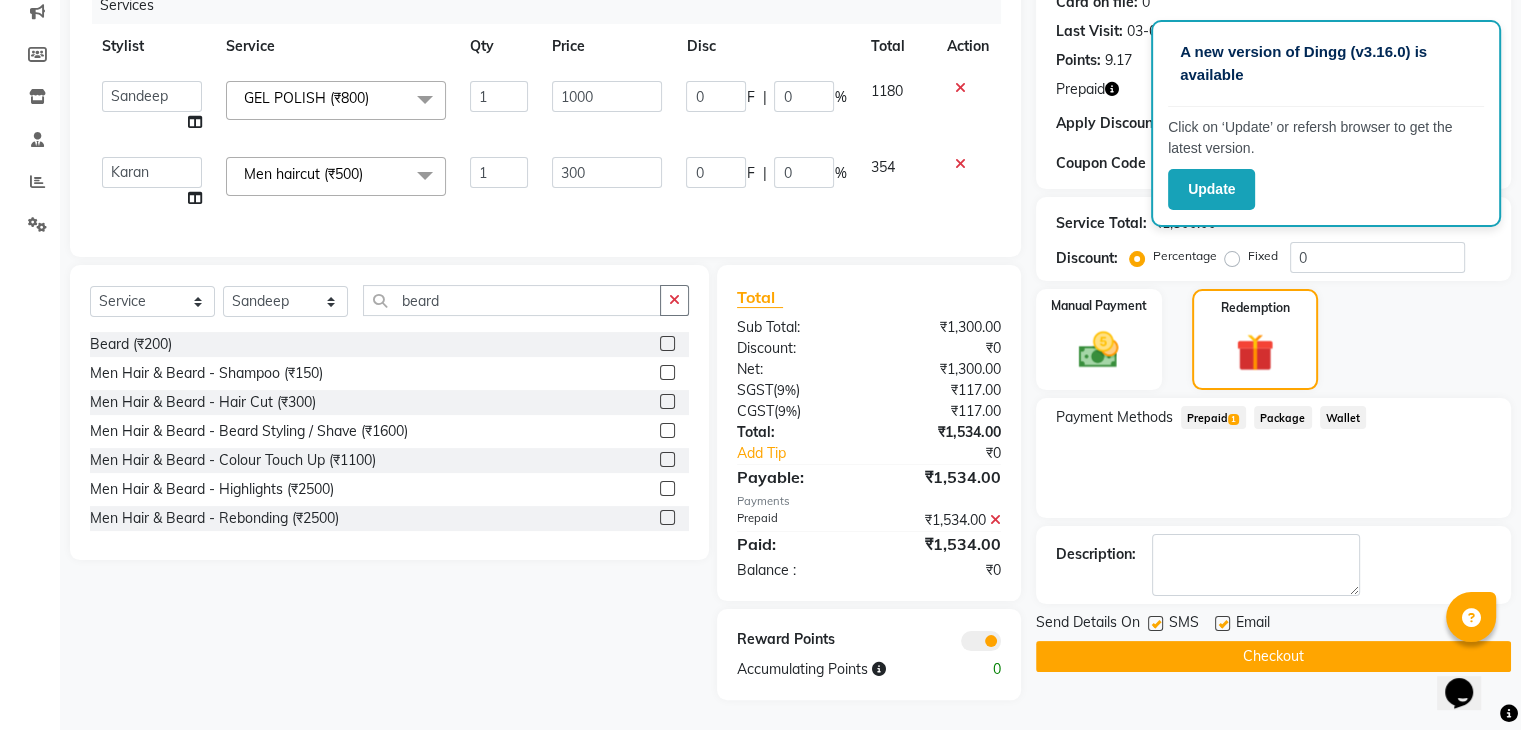 scroll, scrollTop: 278, scrollLeft: 0, axis: vertical 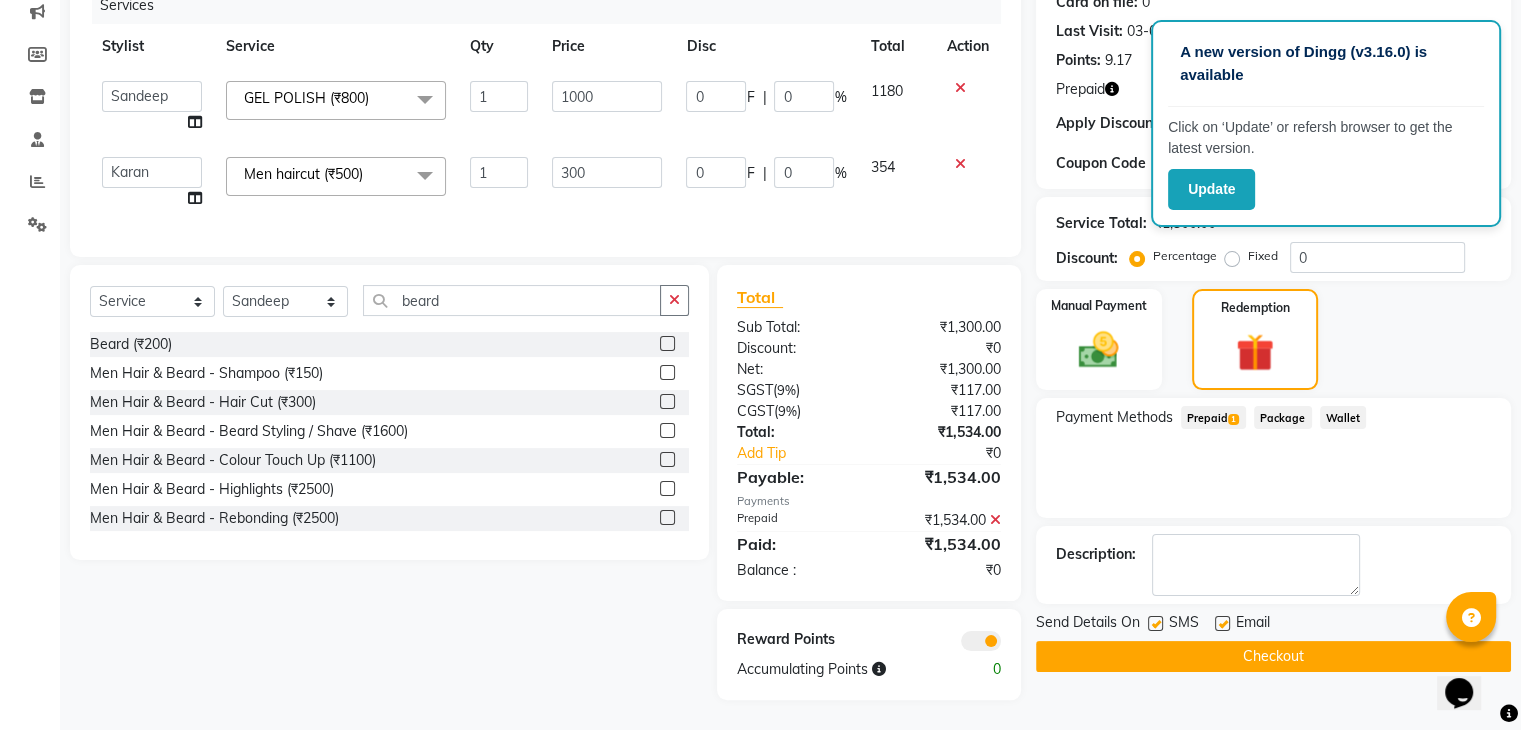 click on "Checkout" 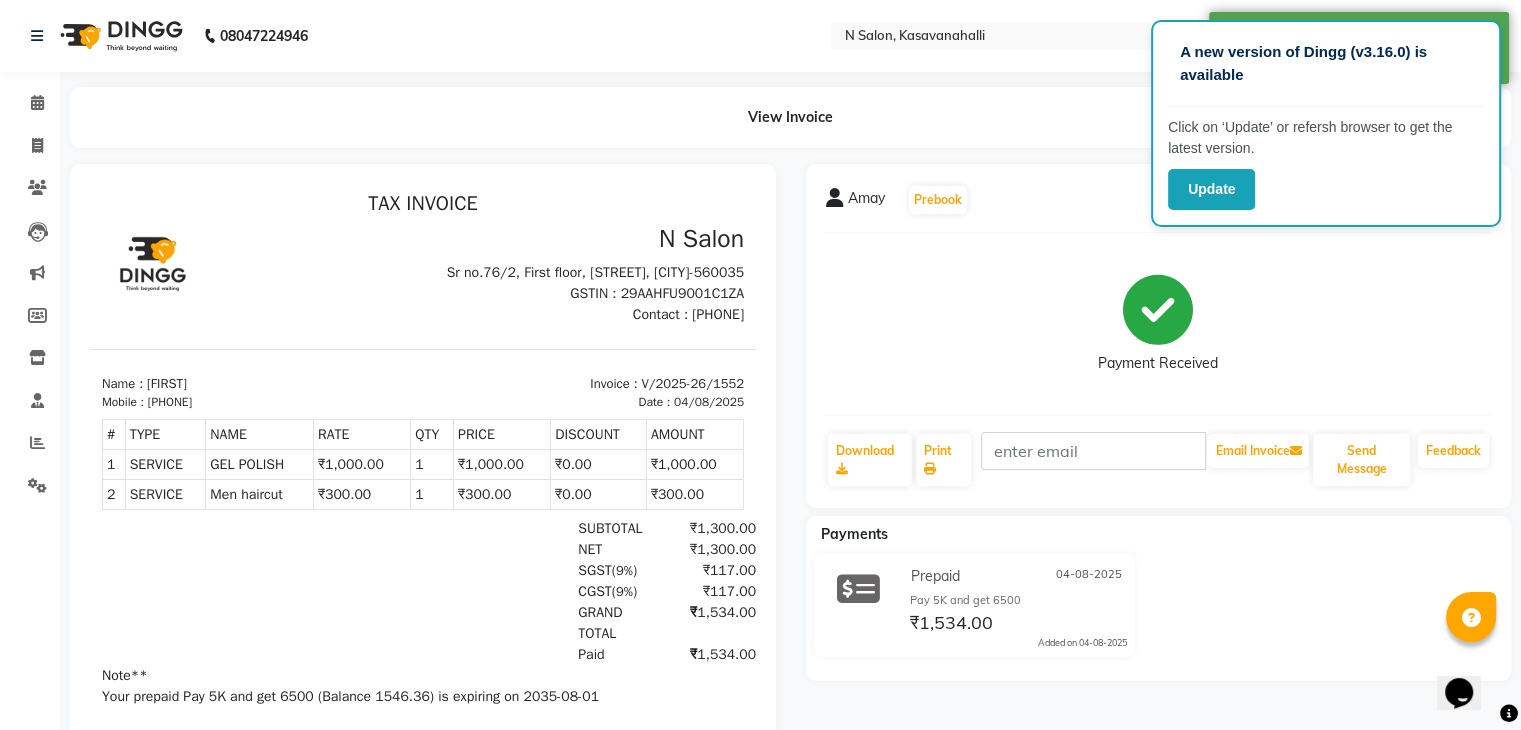 scroll, scrollTop: 0, scrollLeft: 0, axis: both 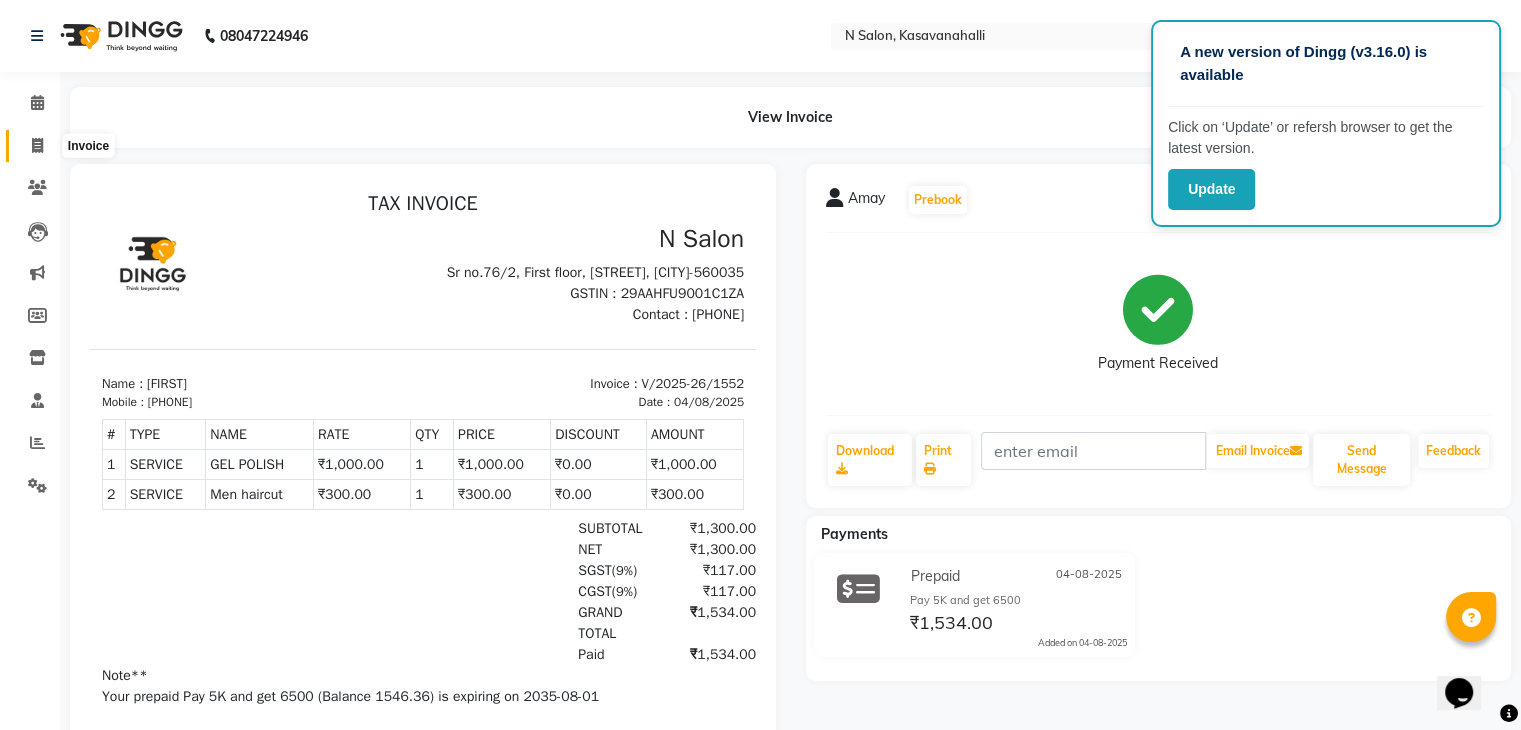 click 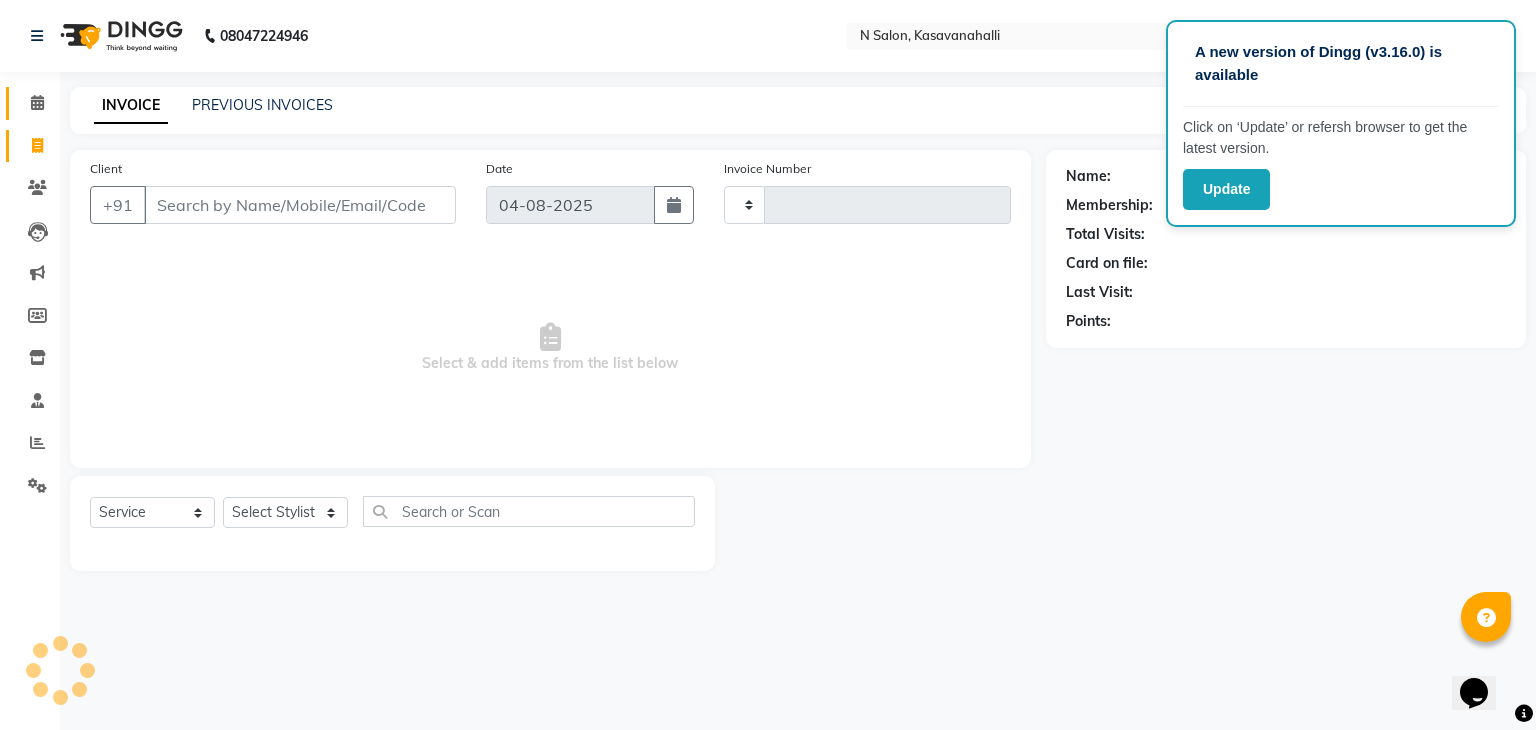 type on "1553" 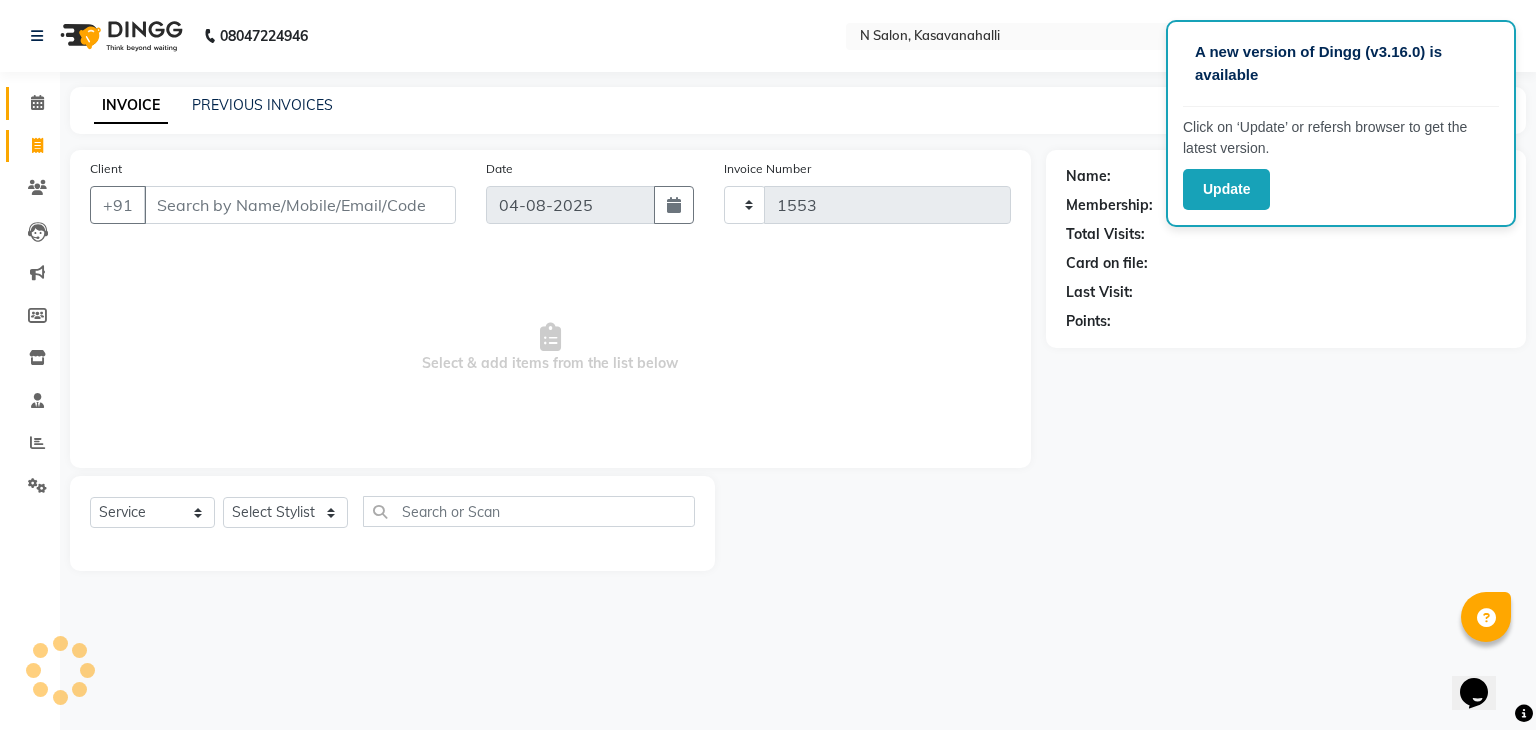 select on "7111" 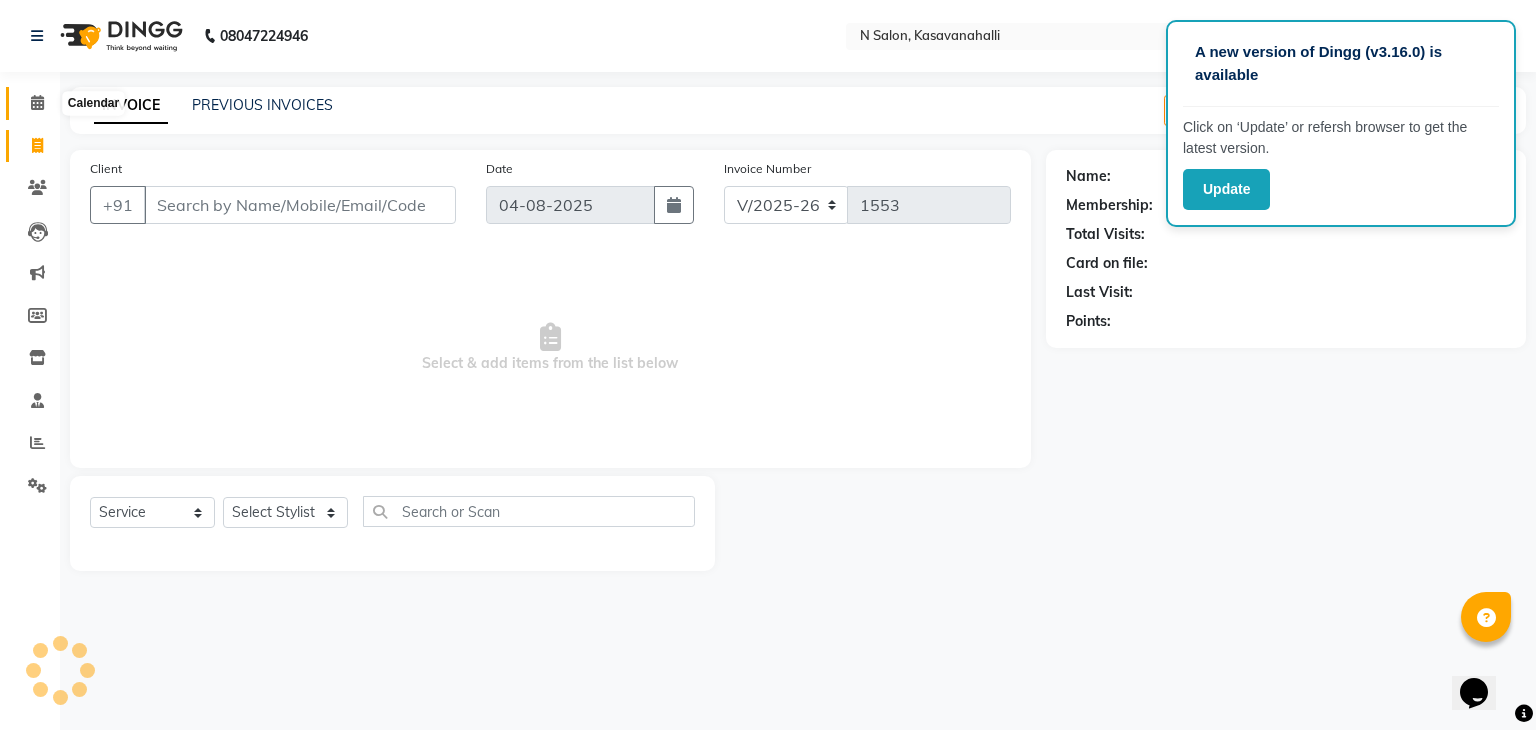 click 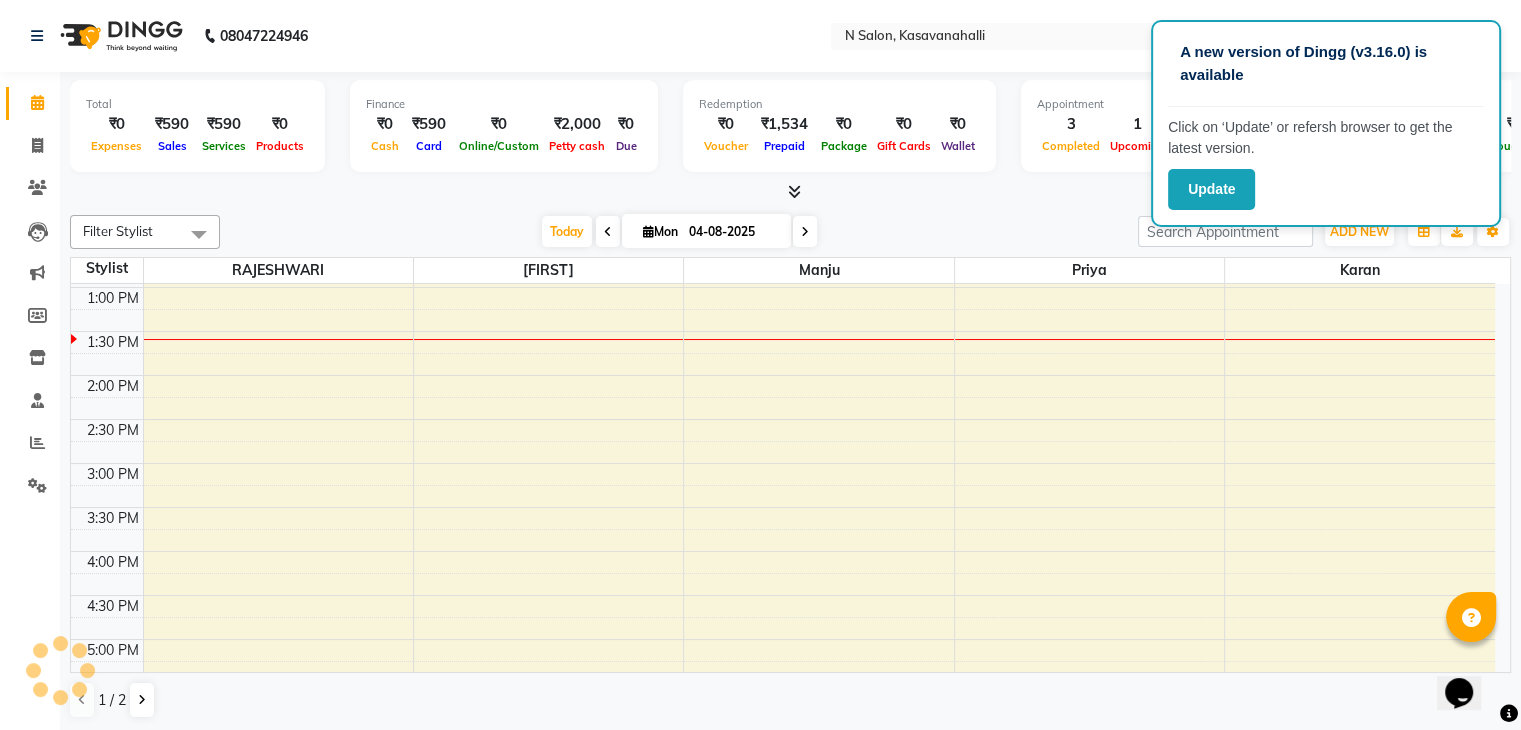 scroll, scrollTop: 0, scrollLeft: 0, axis: both 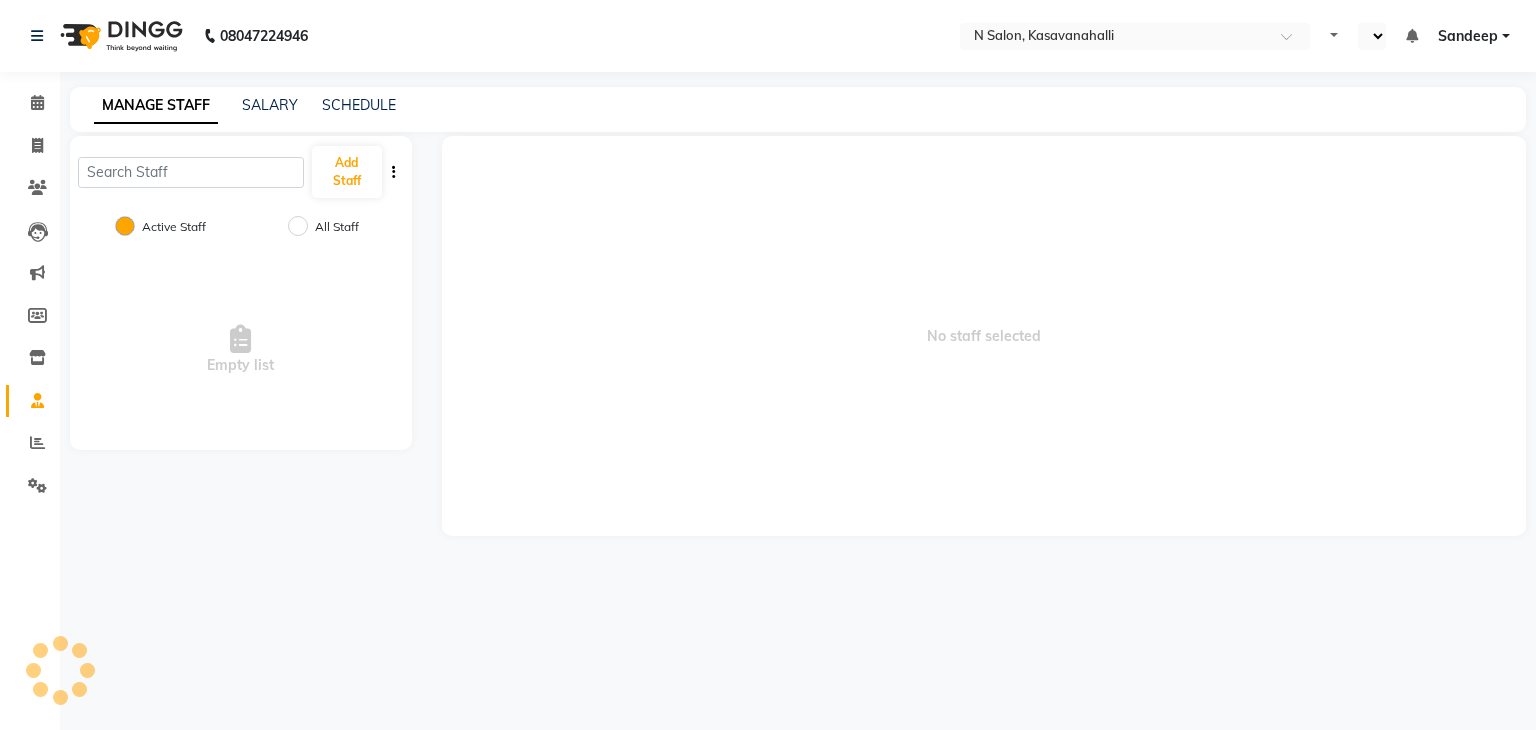 select on "en" 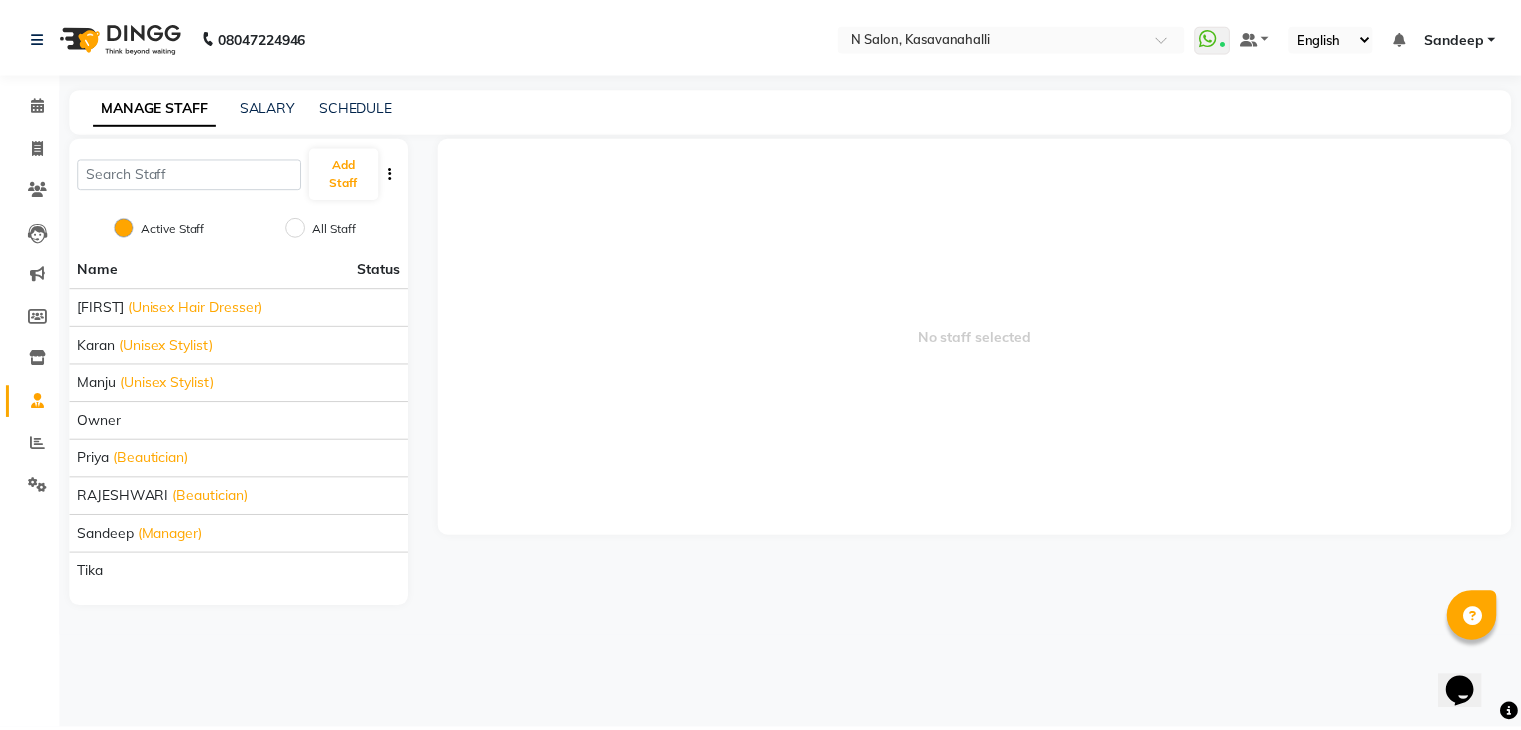 scroll, scrollTop: 0, scrollLeft: 0, axis: both 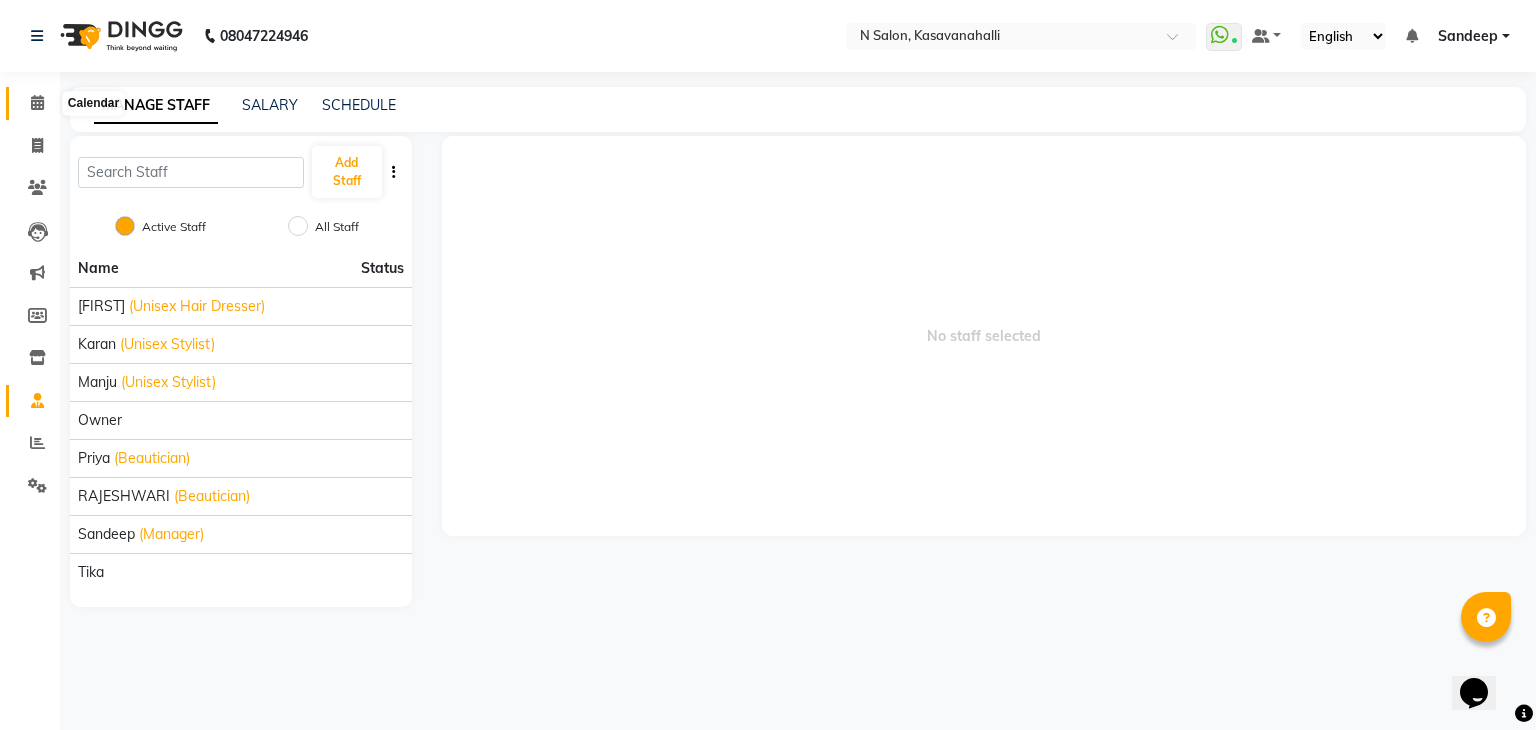 click 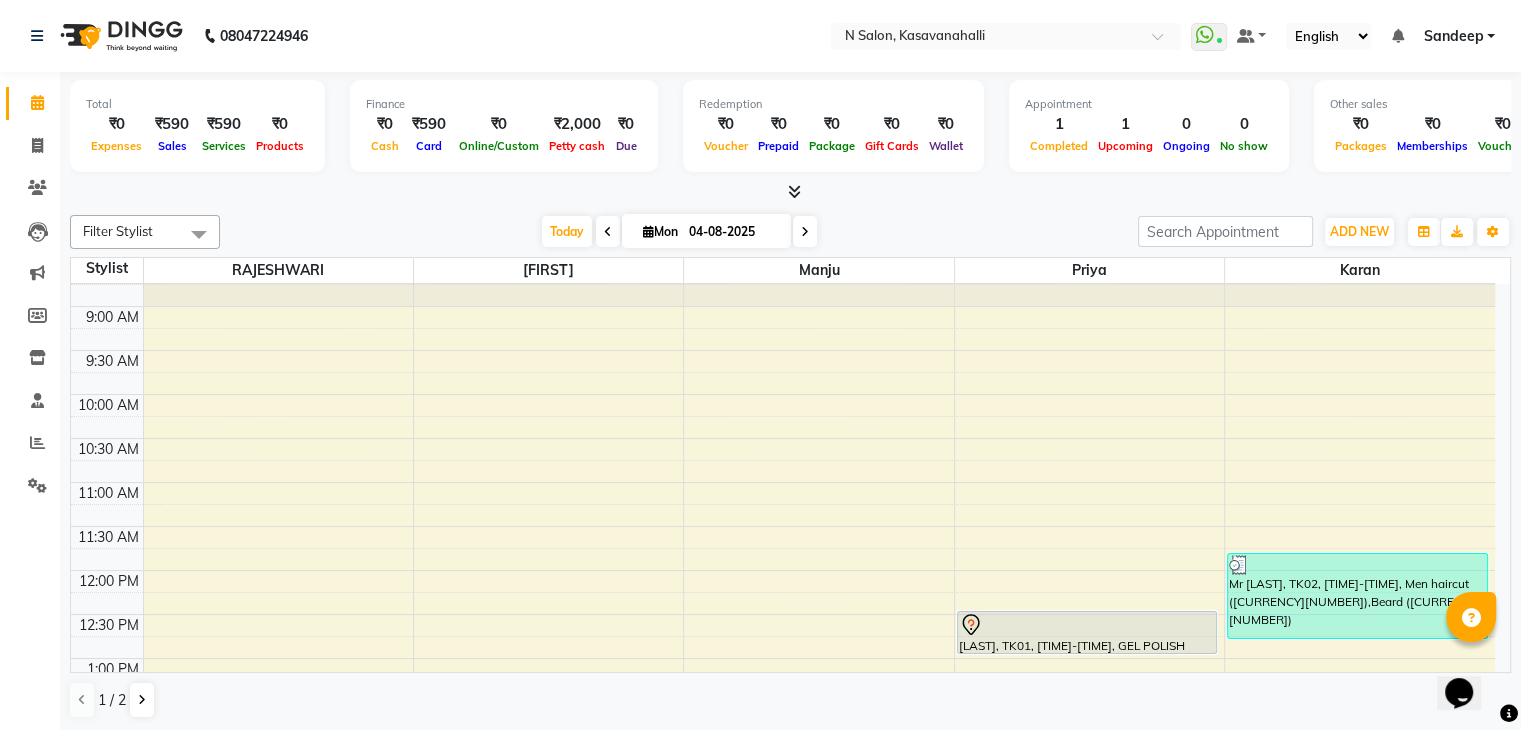 scroll, scrollTop: 100, scrollLeft: 0, axis: vertical 